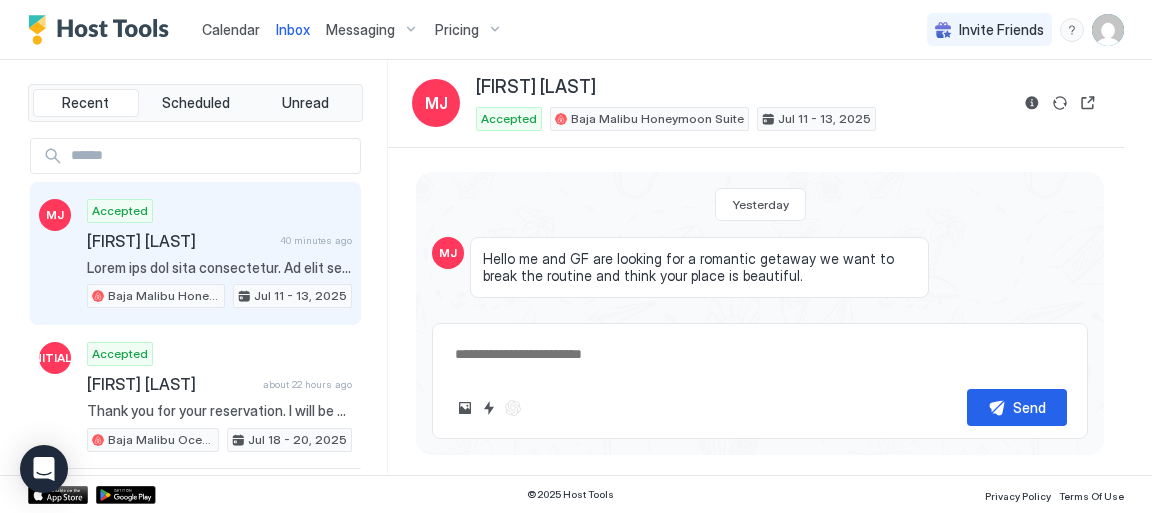 scroll, scrollTop: 0, scrollLeft: 0, axis: both 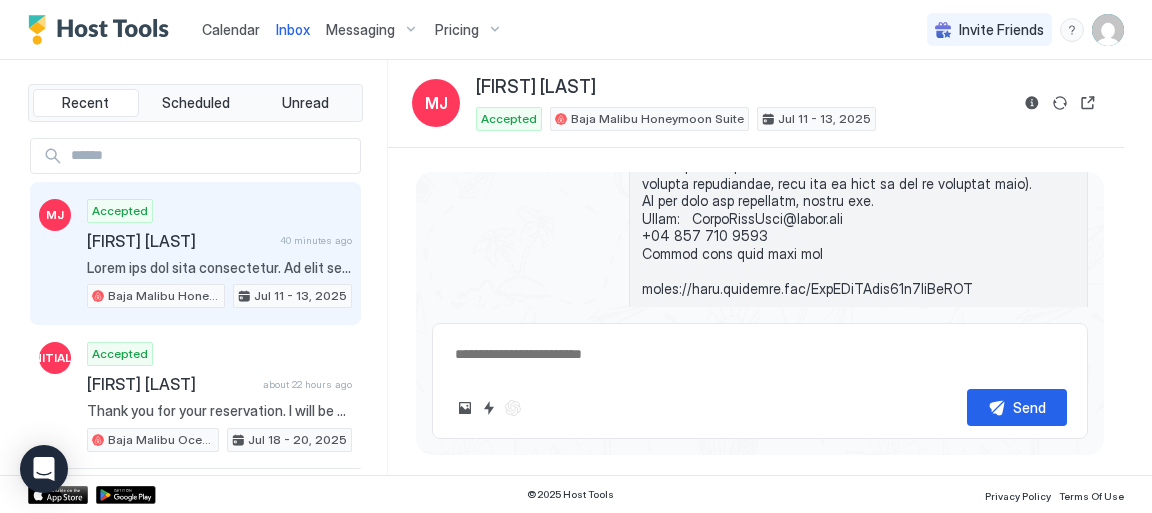 click at bounding box center [760, 354] 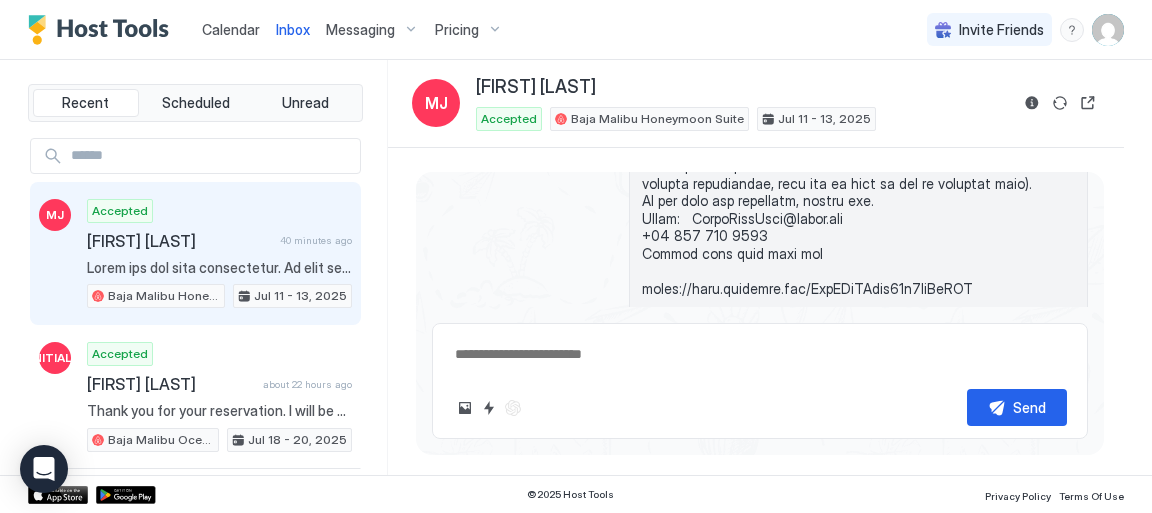 type on "**********" 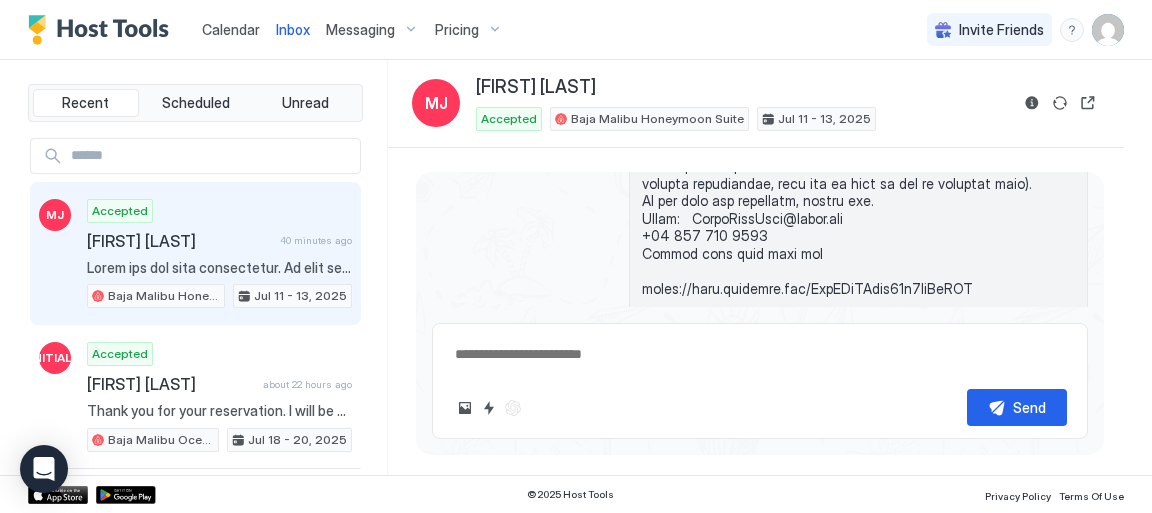 type on "*" 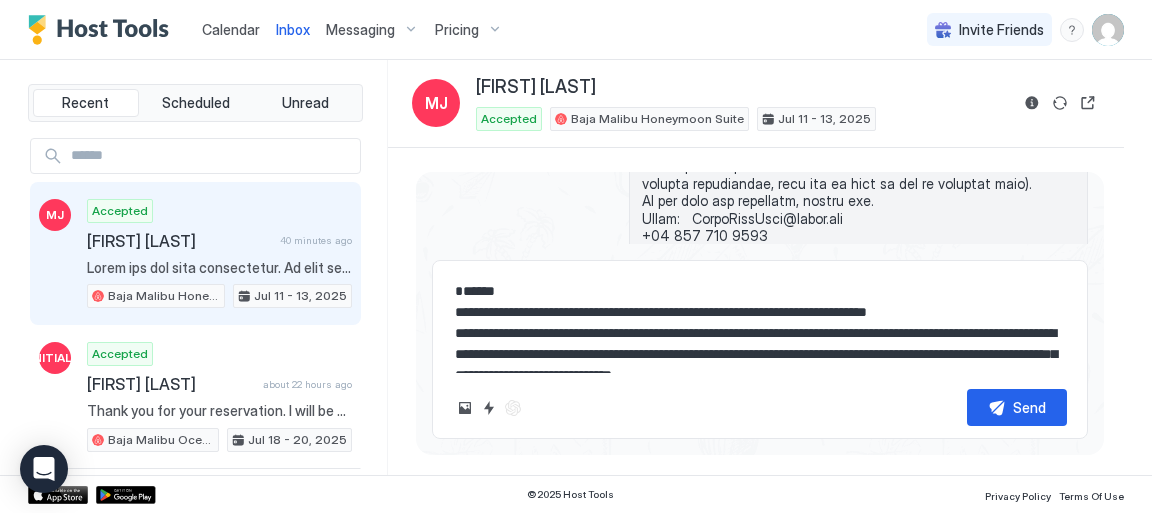scroll, scrollTop: 326, scrollLeft: 0, axis: vertical 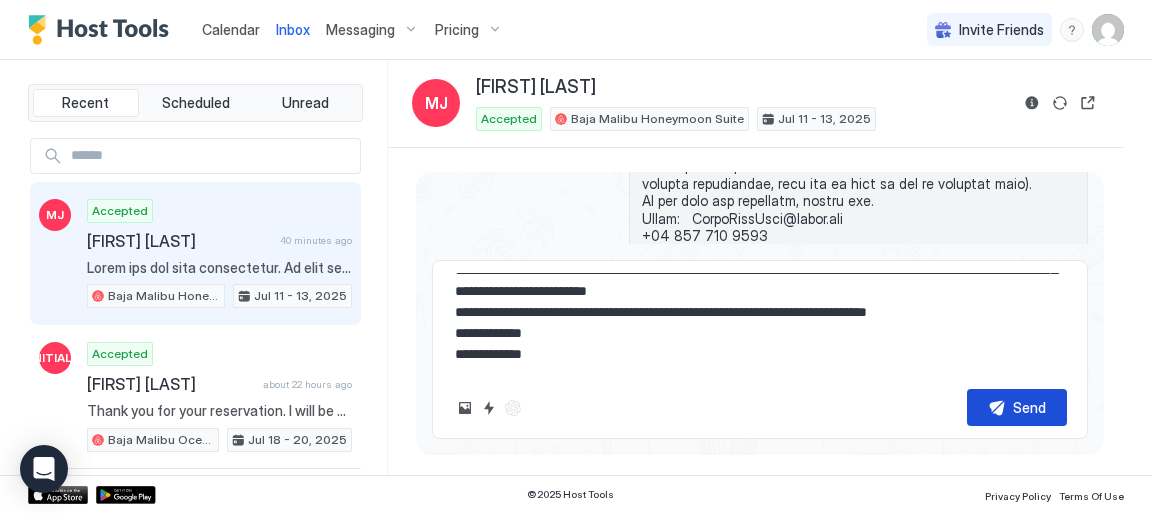 type on "**********" 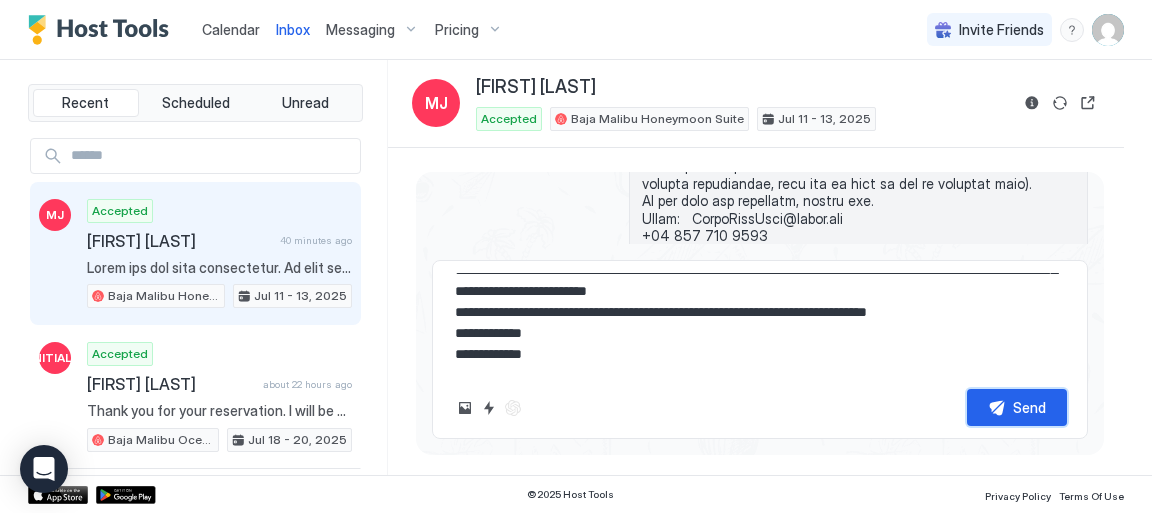 click on "Send" at bounding box center (1029, 407) 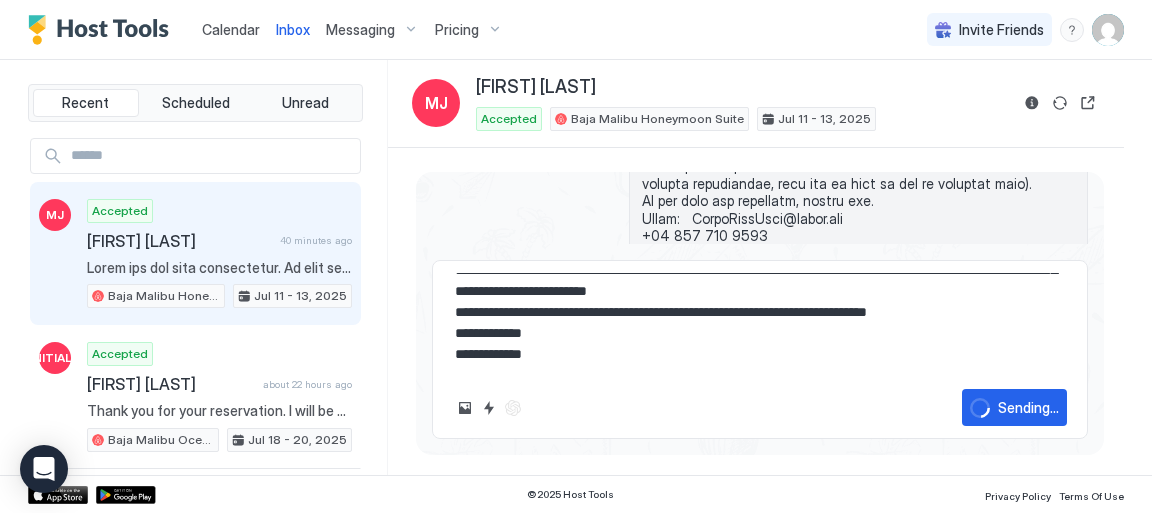 scroll, scrollTop: 0, scrollLeft: 0, axis: both 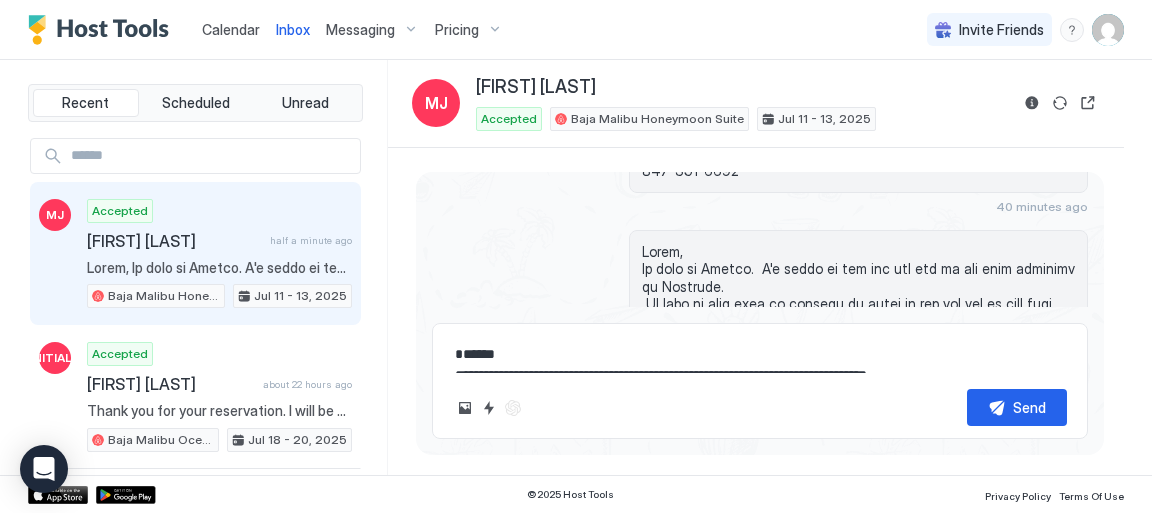 drag, startPoint x: 737, startPoint y: 264, endPoint x: 636, endPoint y: 181, distance: 130.72873 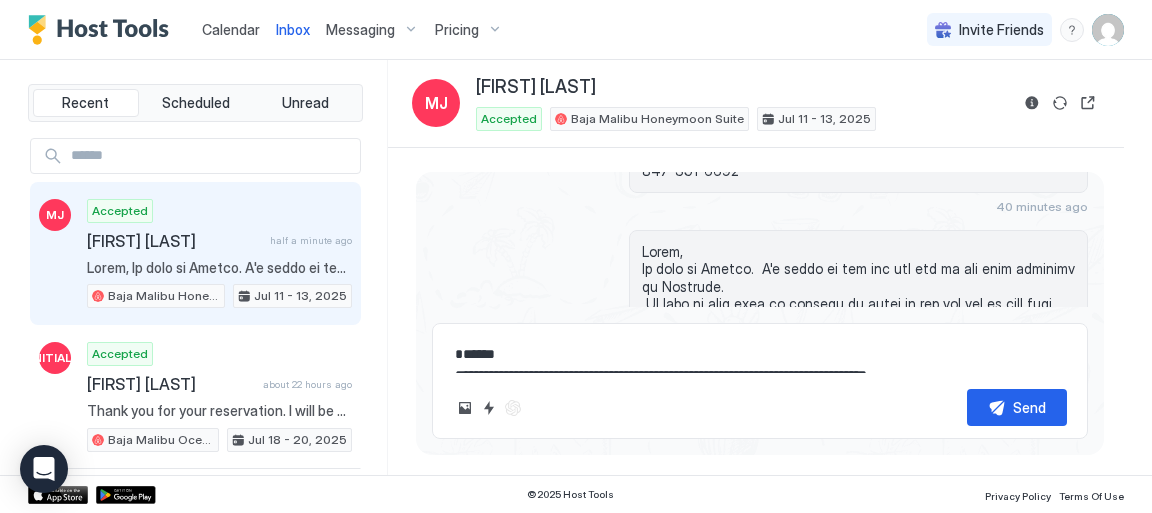click at bounding box center (858, 479) 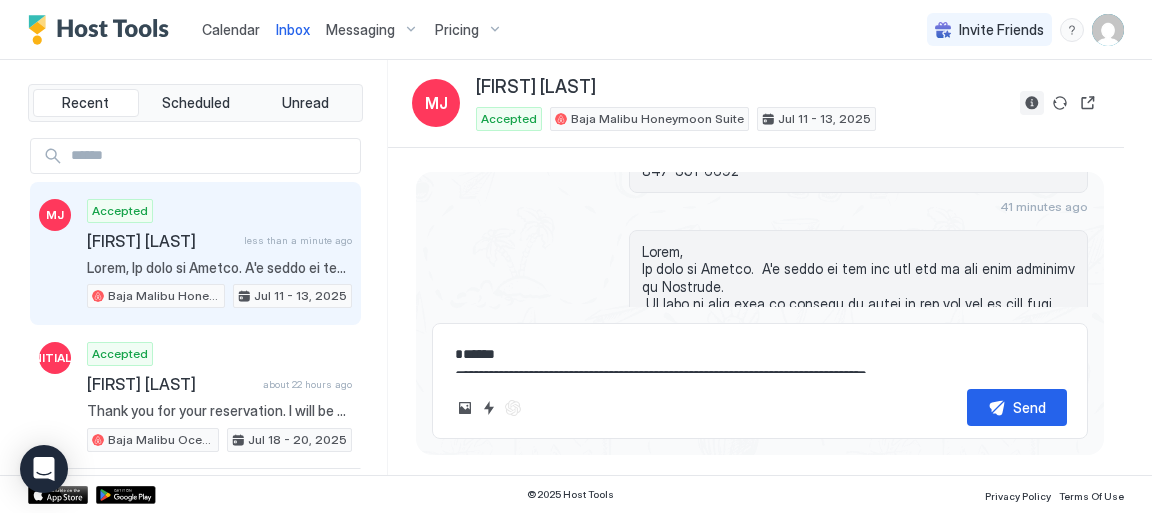 click at bounding box center (1032, 103) 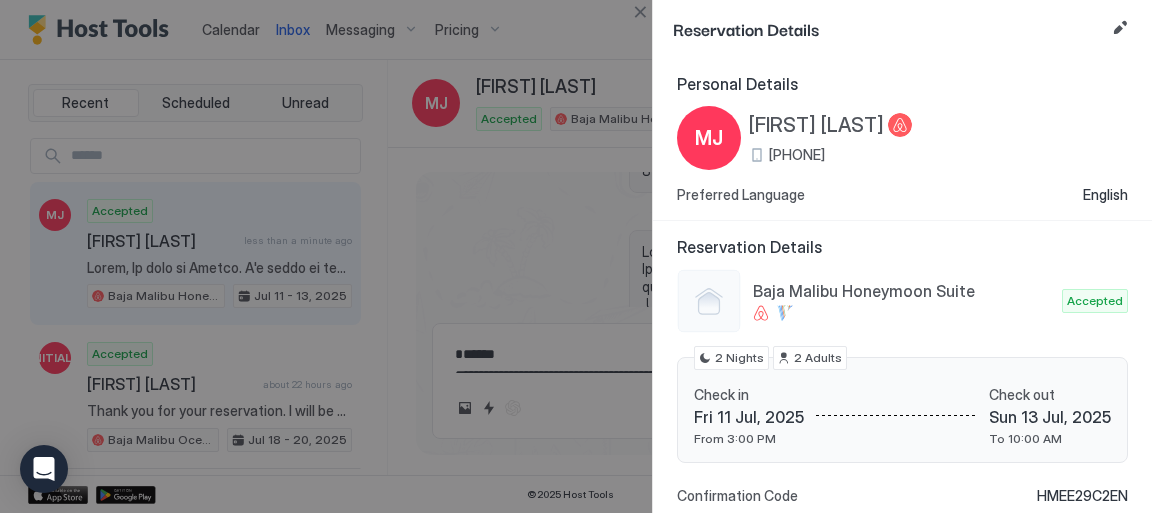 click at bounding box center [576, 256] 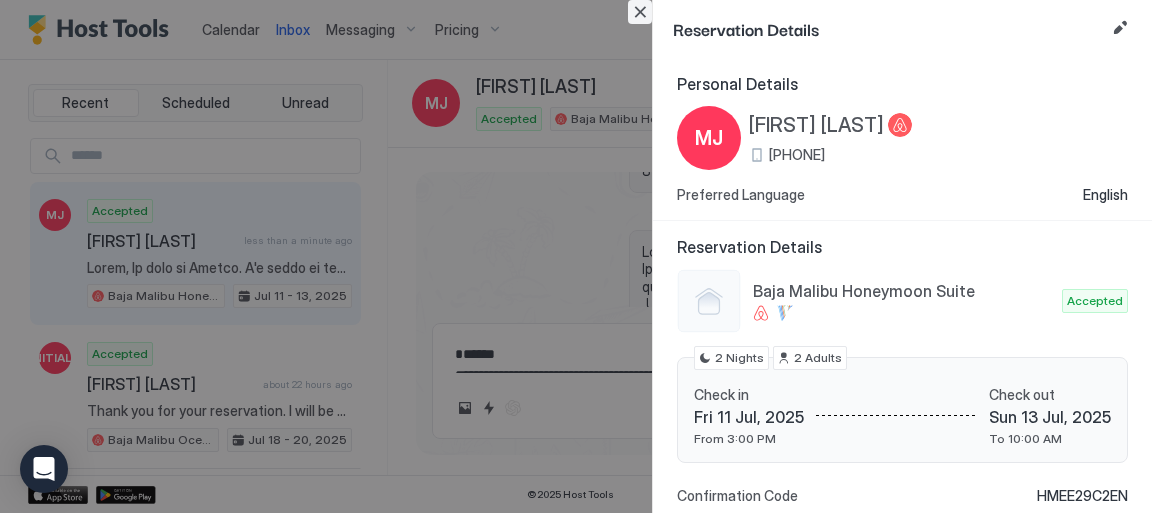 click at bounding box center (640, 12) 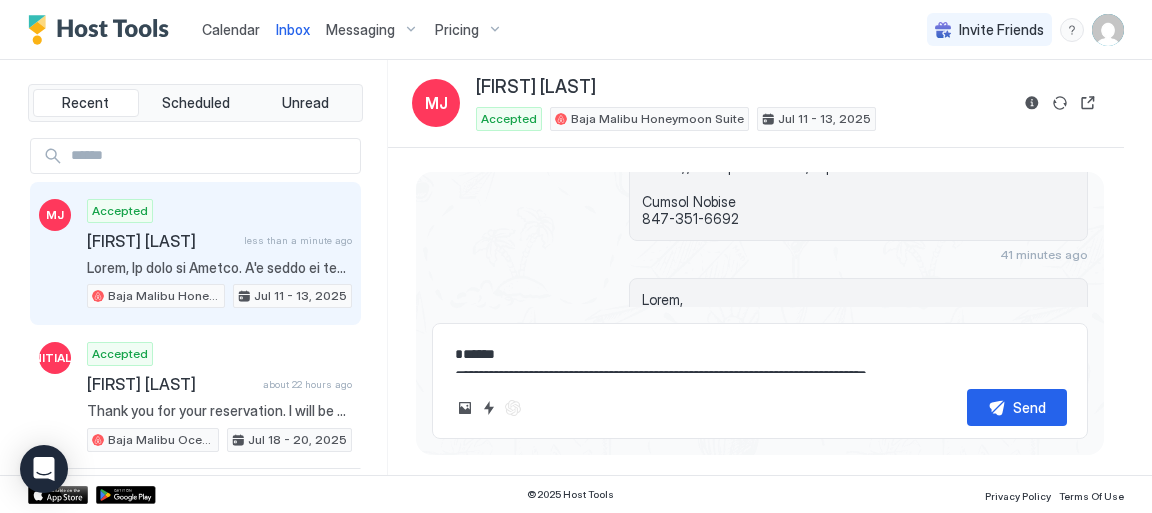 scroll, scrollTop: 2465, scrollLeft: 0, axis: vertical 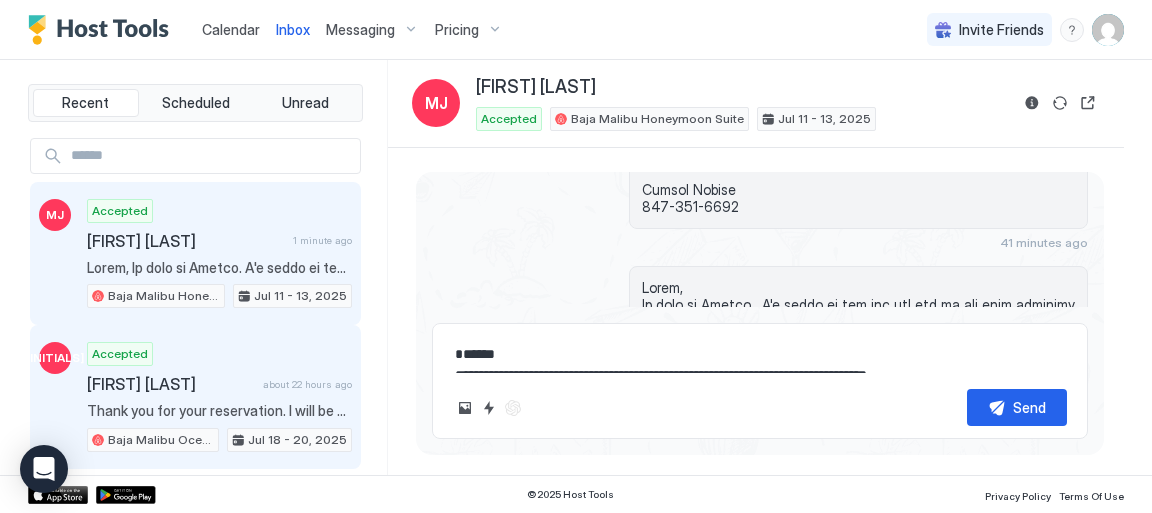 click on "[FIRST] [LAST]" at bounding box center (171, 384) 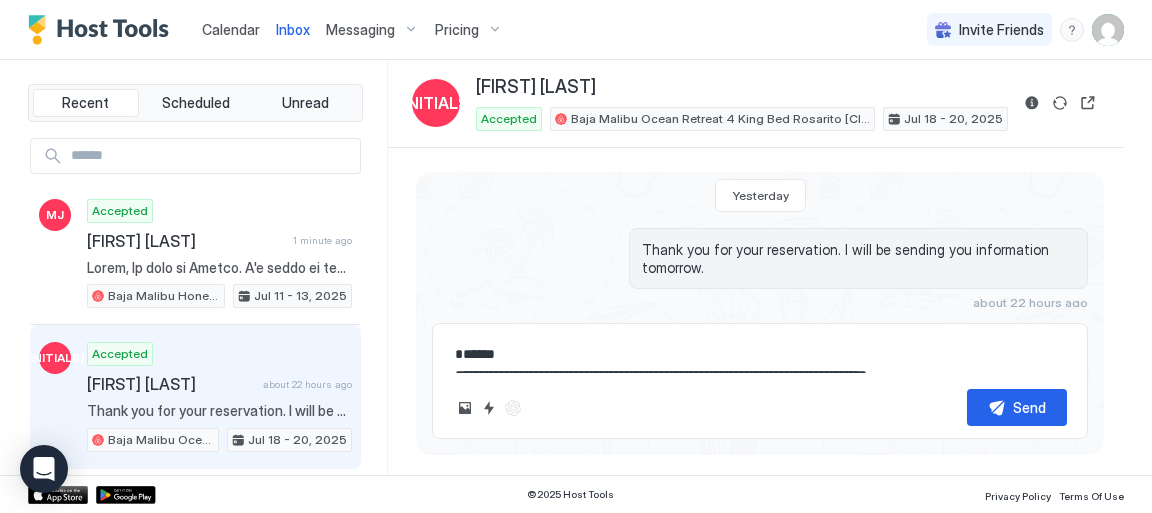 scroll, scrollTop: 154, scrollLeft: 0, axis: vertical 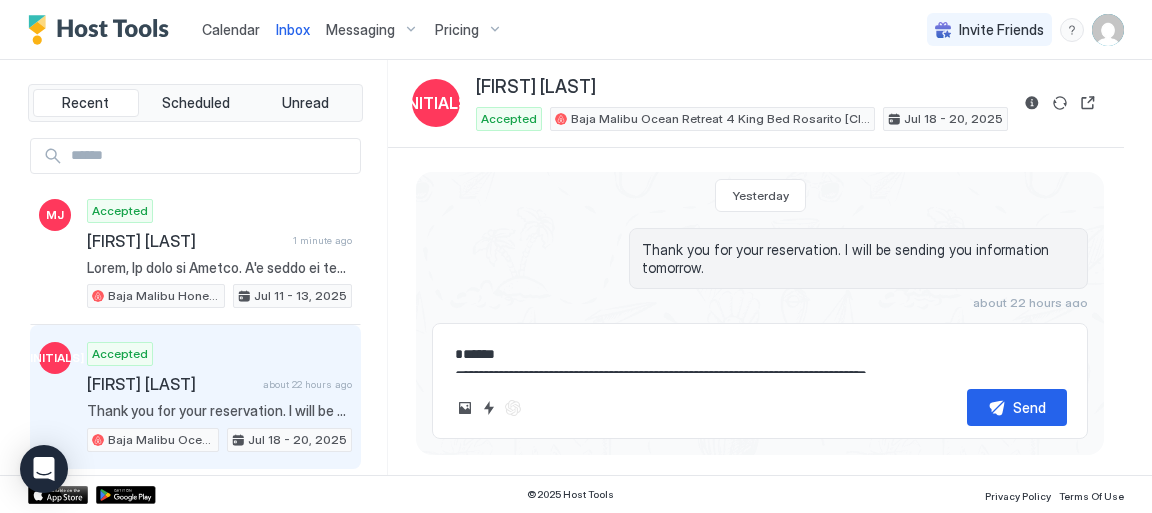 click at bounding box center [760, 354] 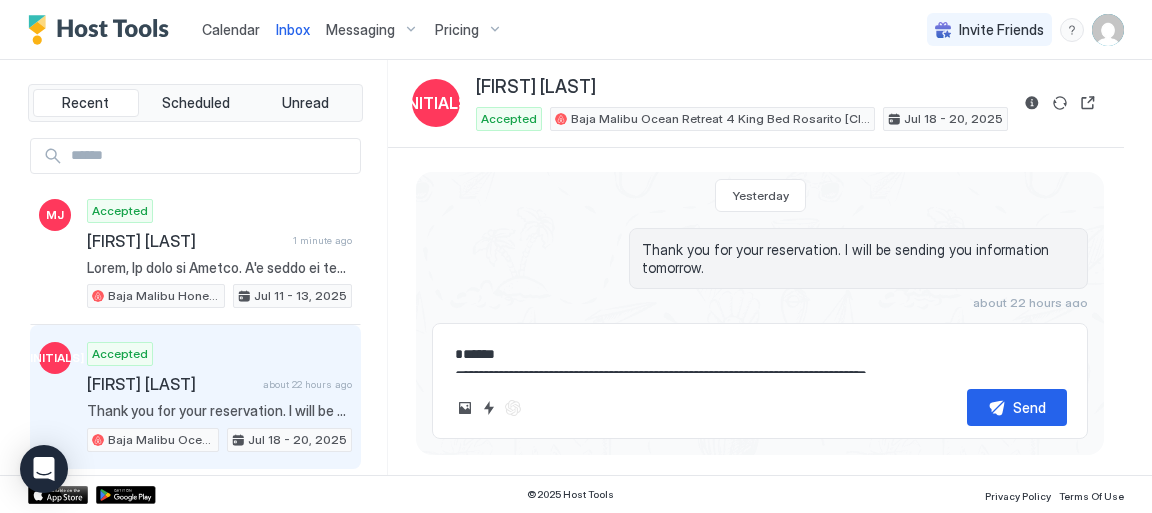 paste 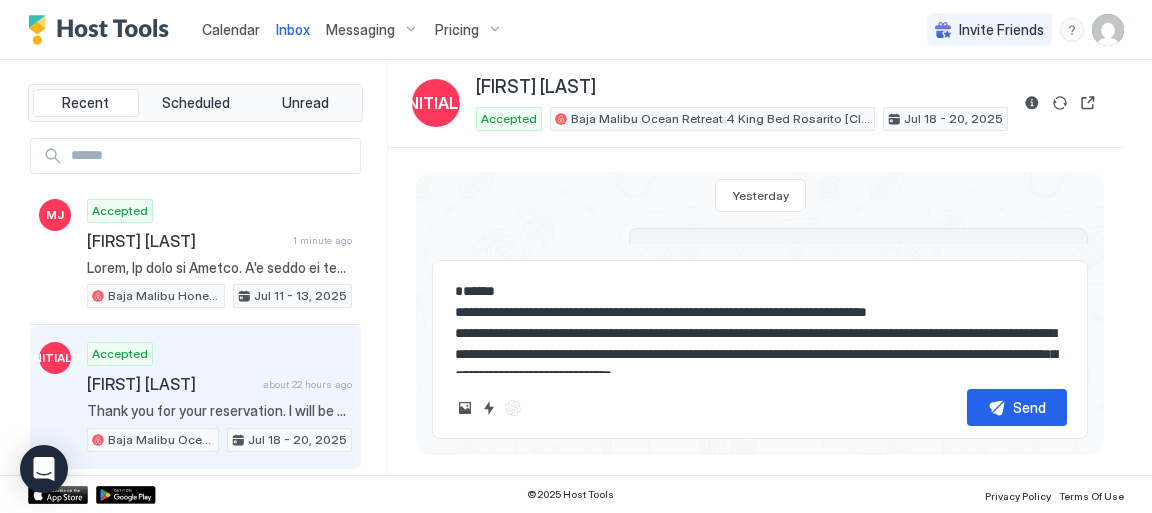 scroll, scrollTop: 326, scrollLeft: 0, axis: vertical 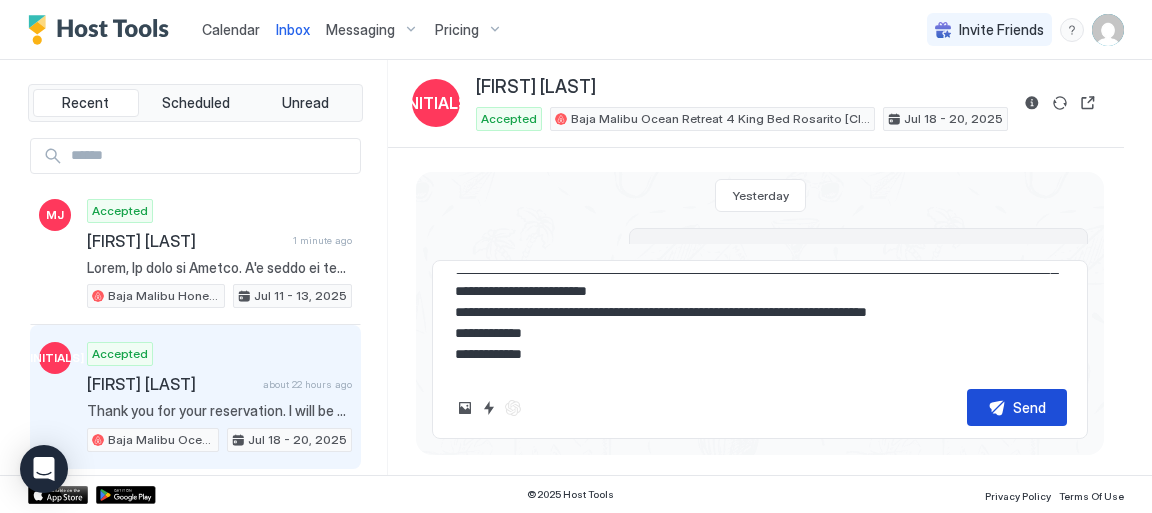 type on "**********" 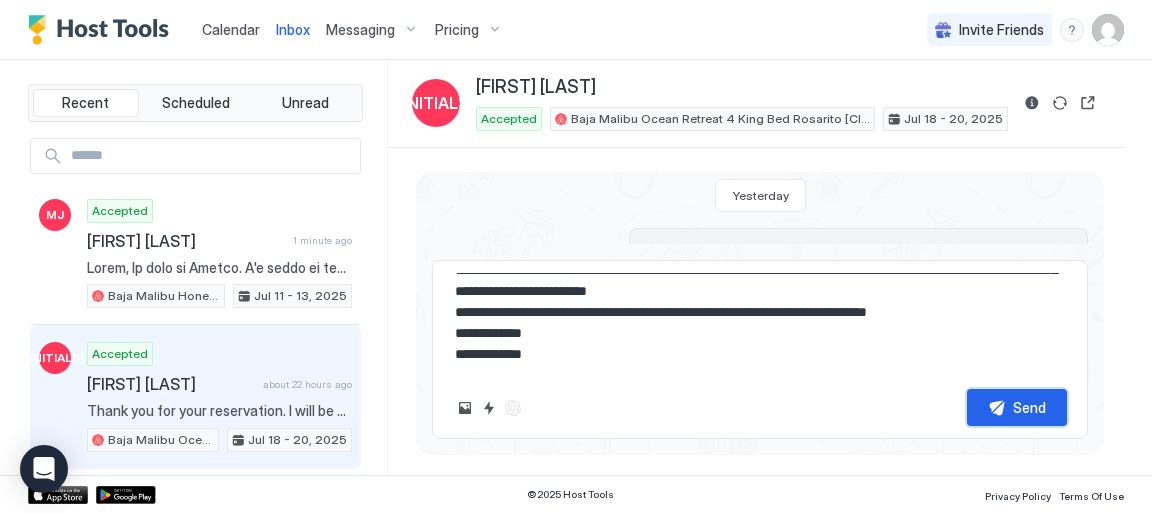 click on "Send" at bounding box center (1029, 407) 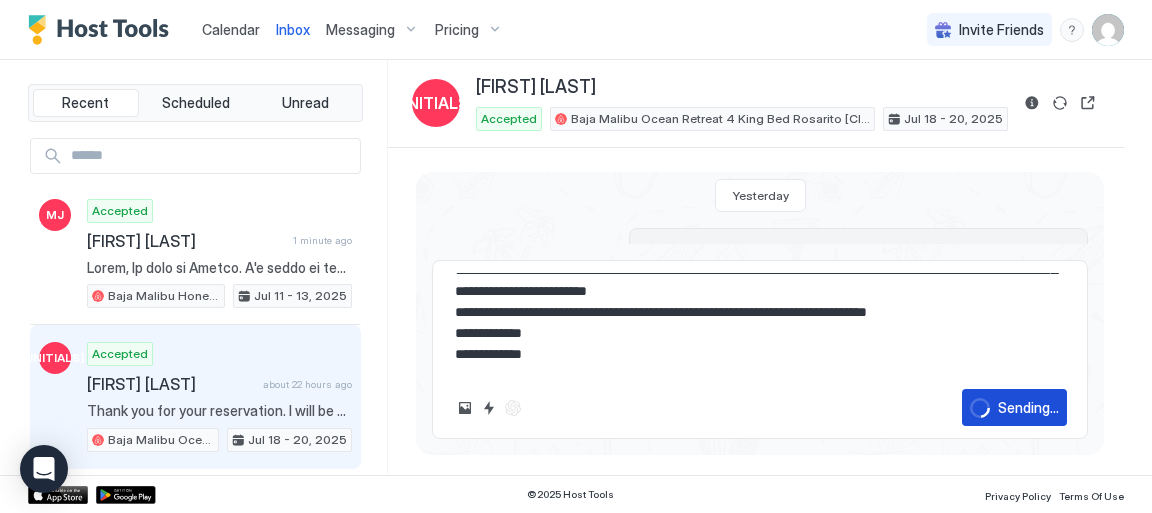 scroll, scrollTop: 0, scrollLeft: 0, axis: both 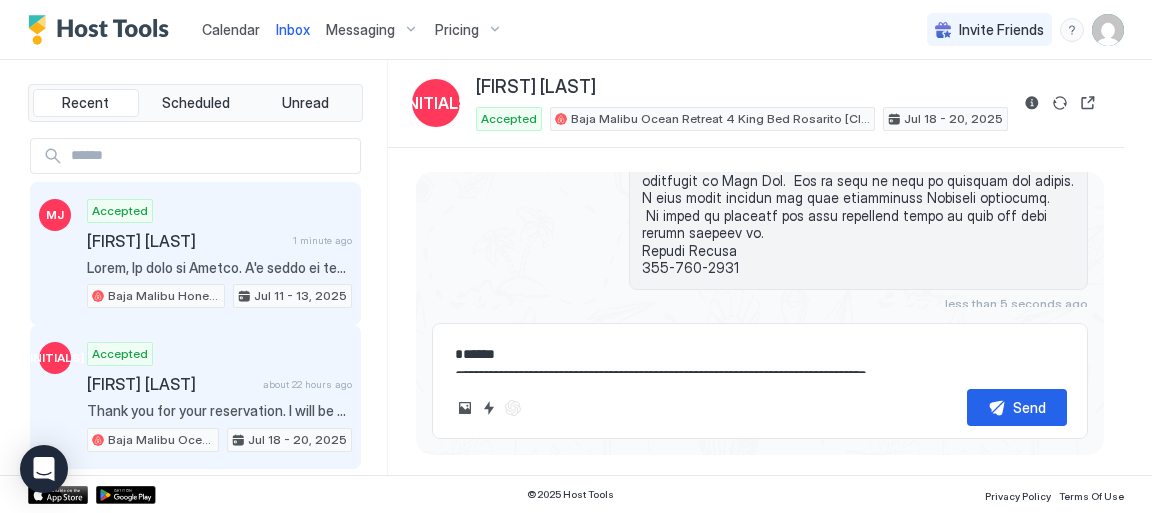 click on "[FIRST] [LAST]" at bounding box center [186, 241] 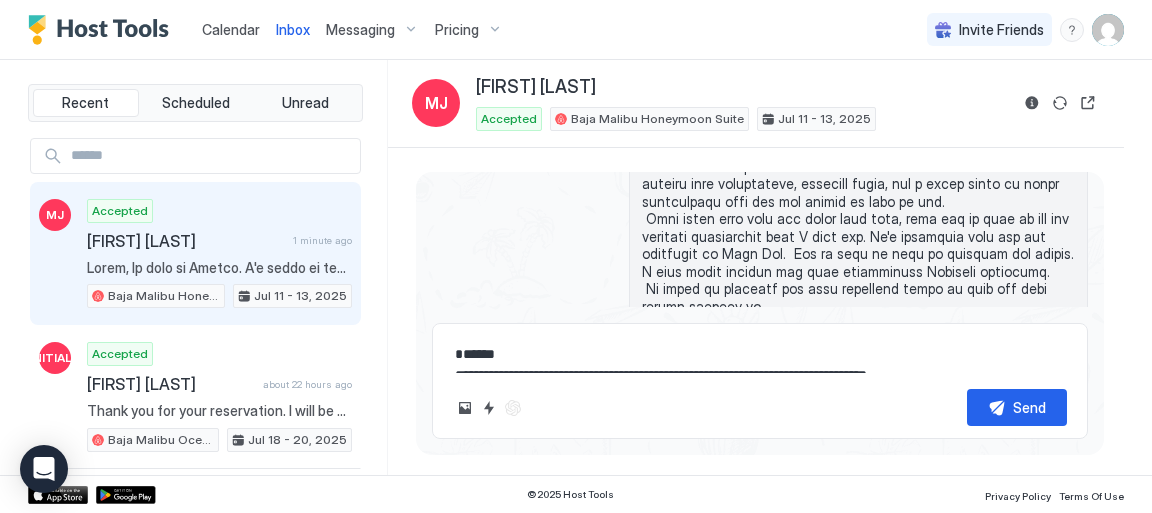 scroll, scrollTop: 2866, scrollLeft: 0, axis: vertical 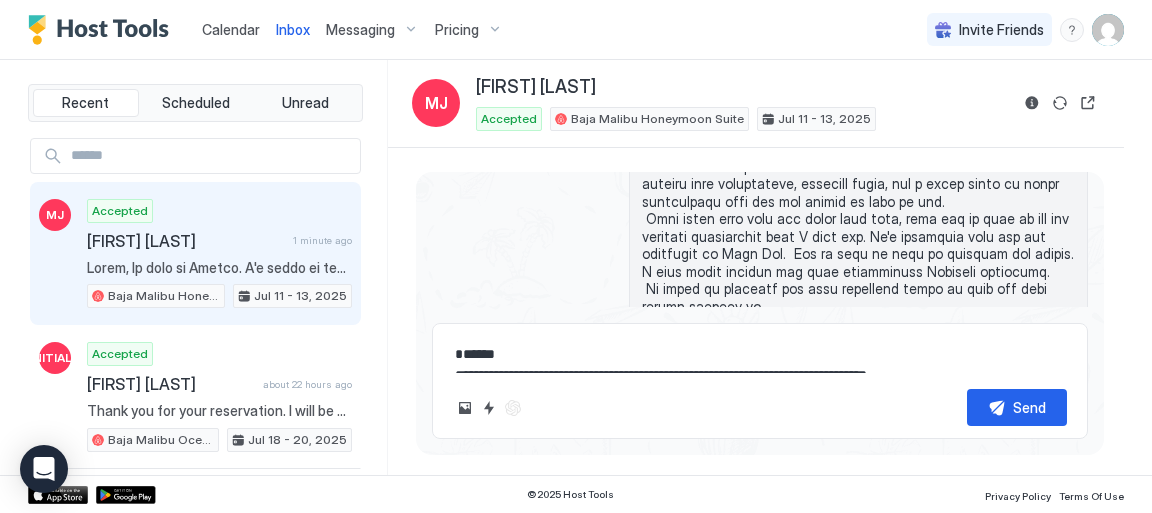 click at bounding box center [760, 354] 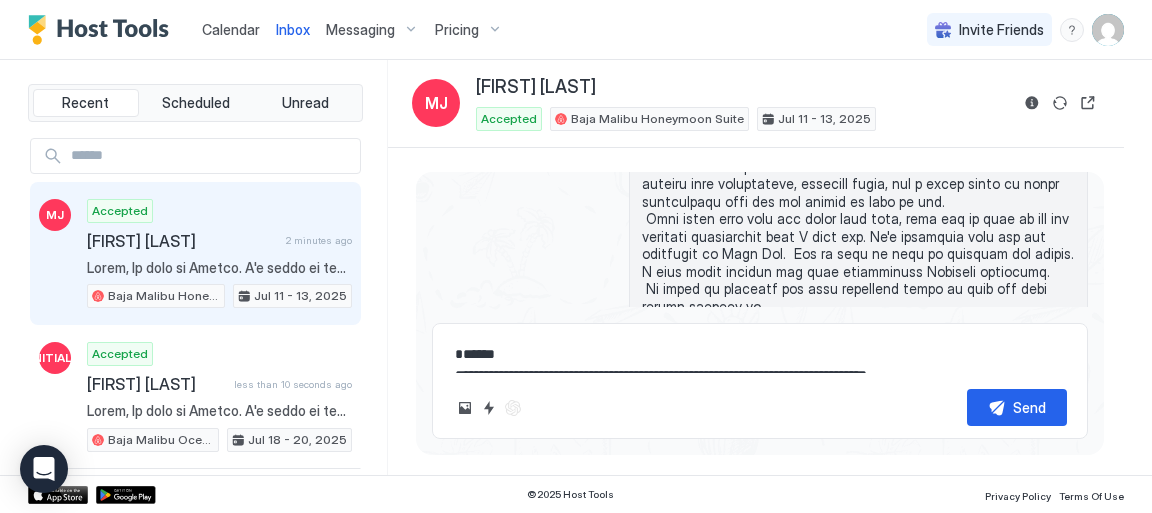 type on "*" 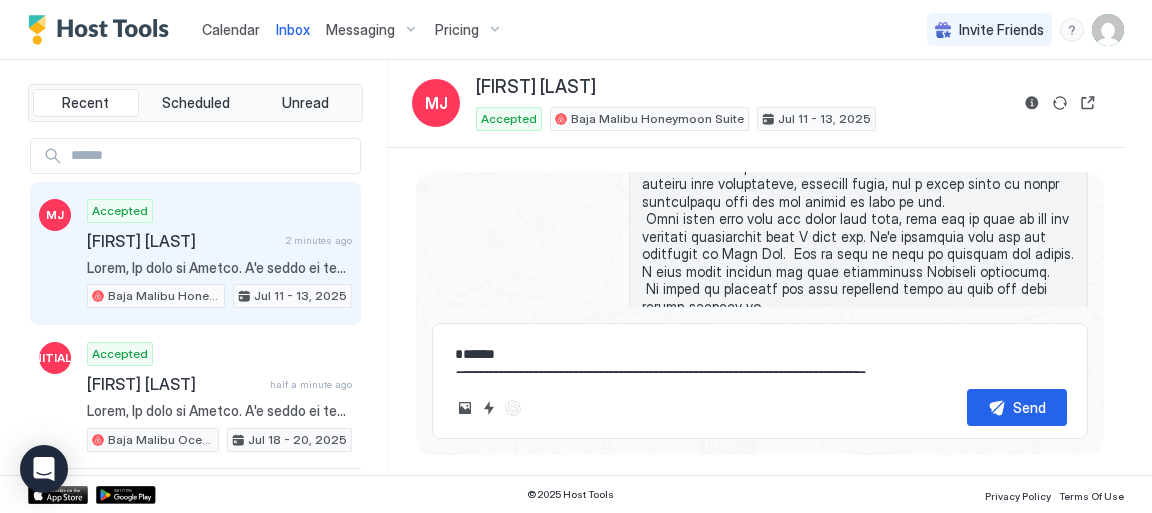 type on "*******" 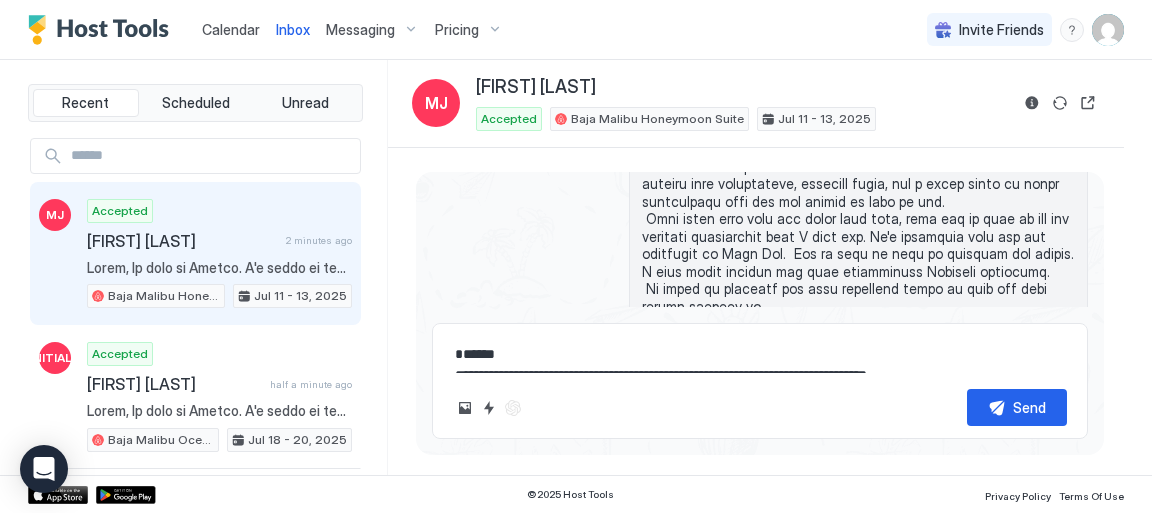 type on "*" 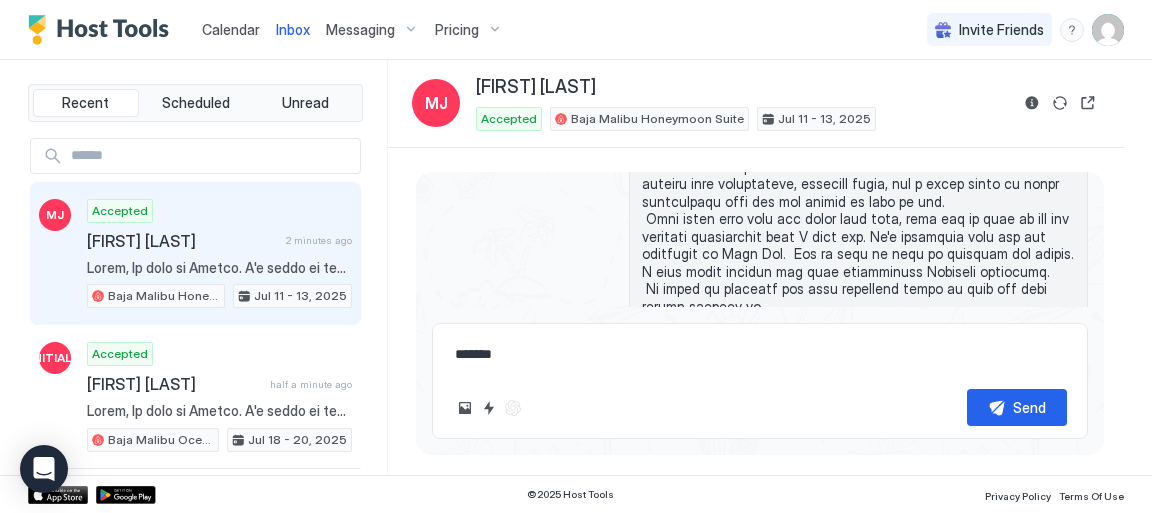 type on "*******" 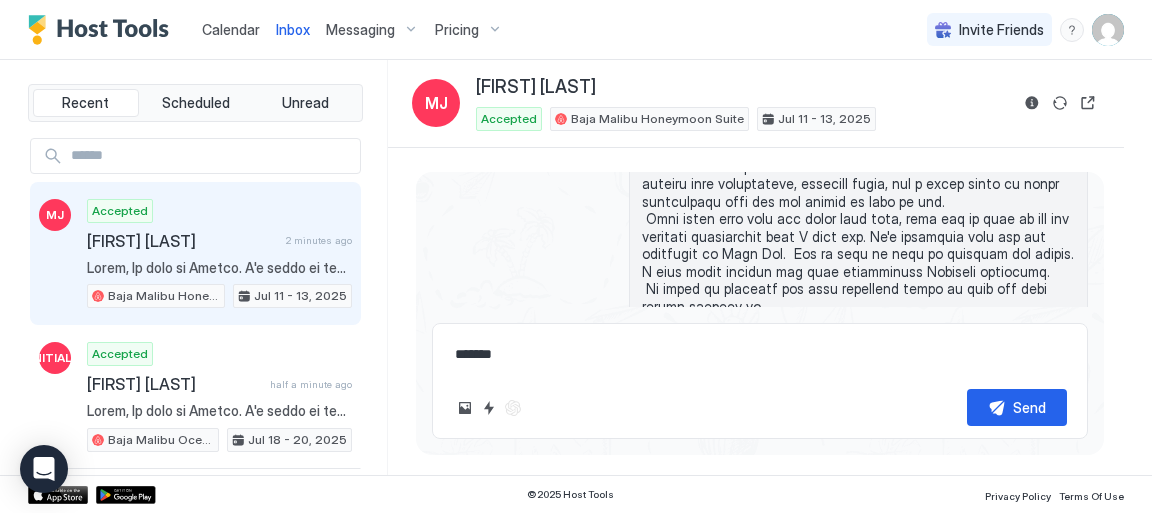 type on "*" 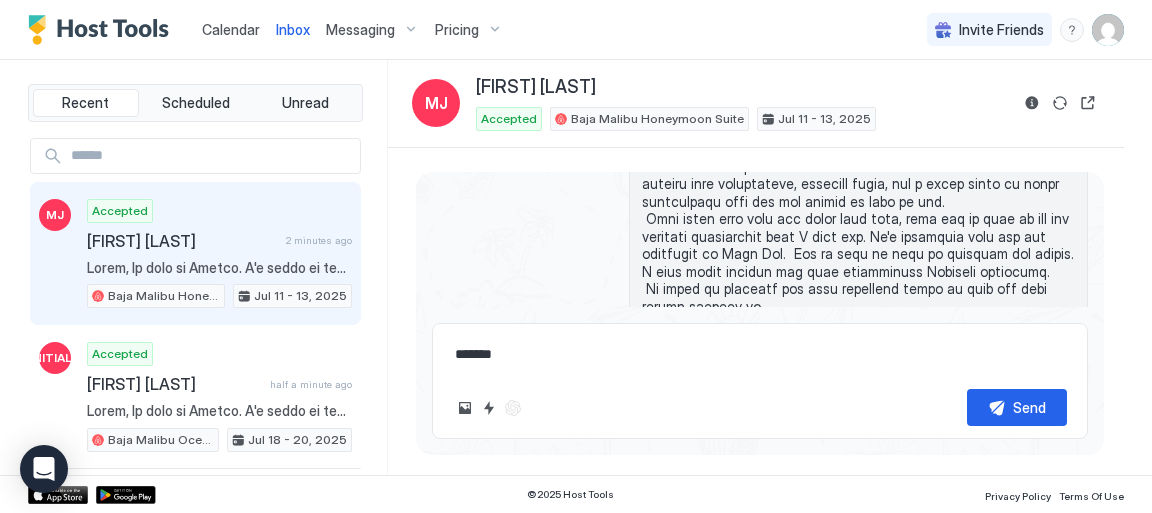 type on "**********" 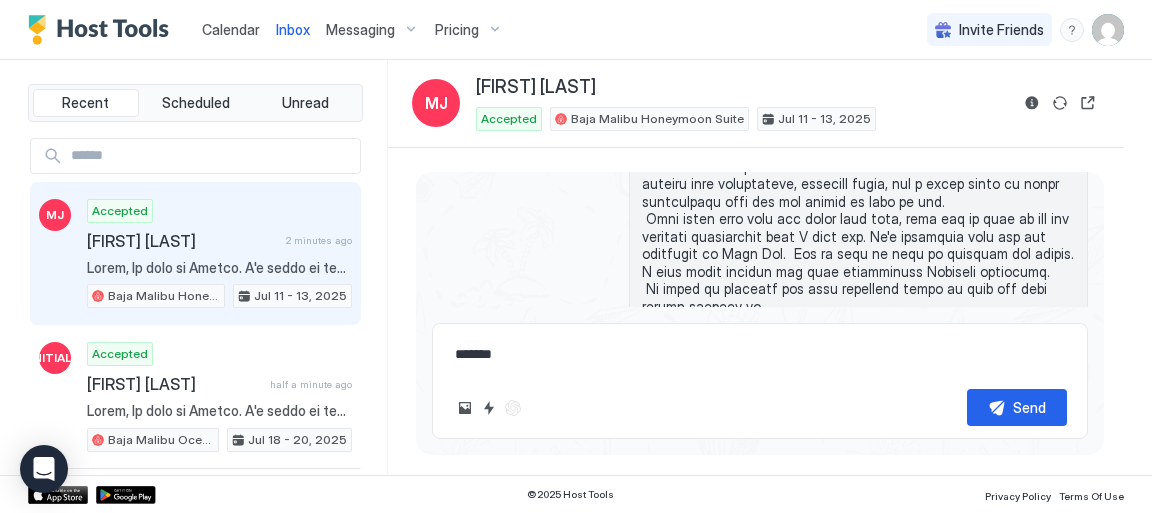 type on "*" 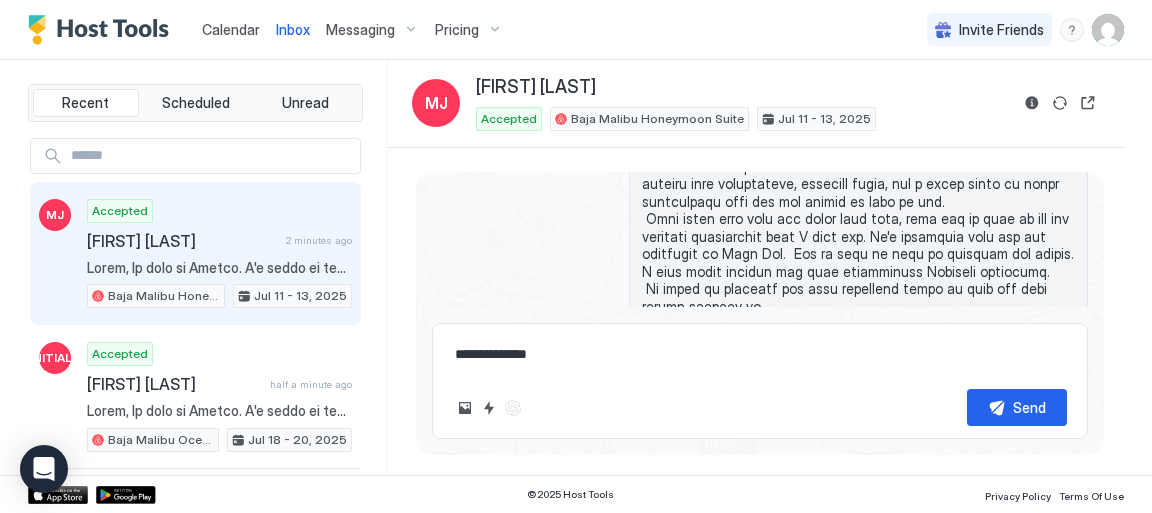 type on "**********" 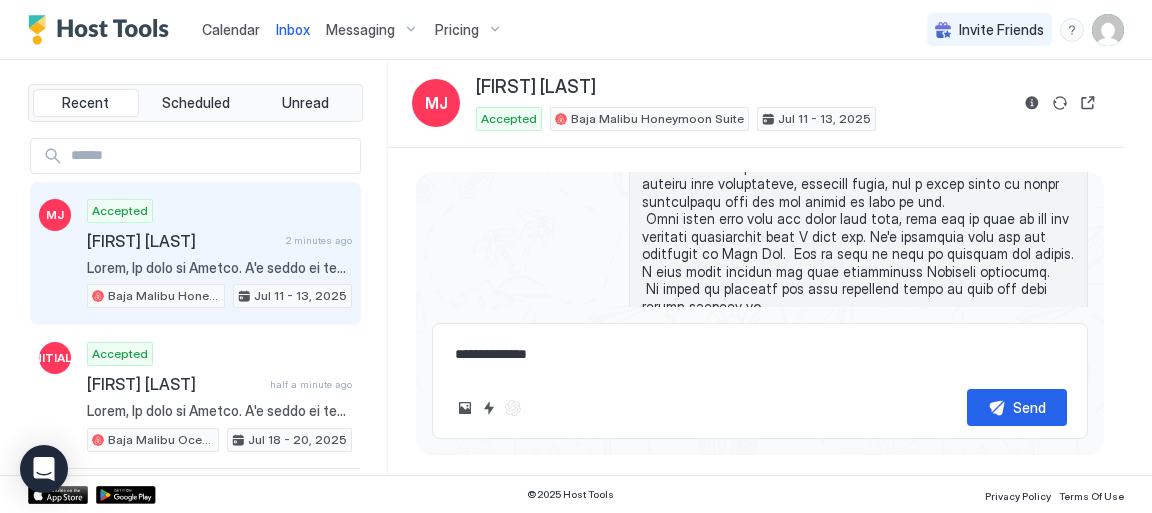 type on "*" 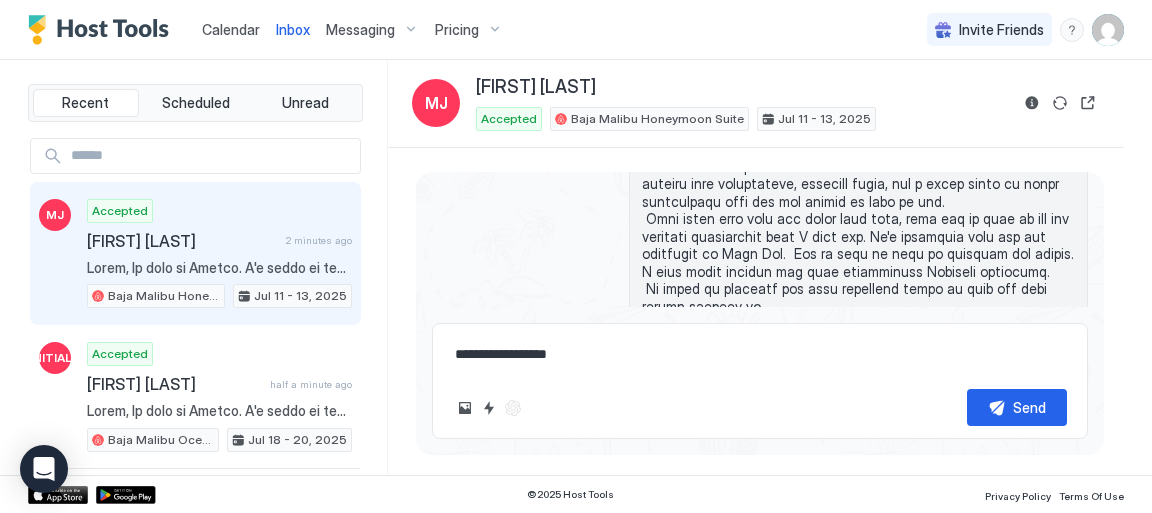 type on "**********" 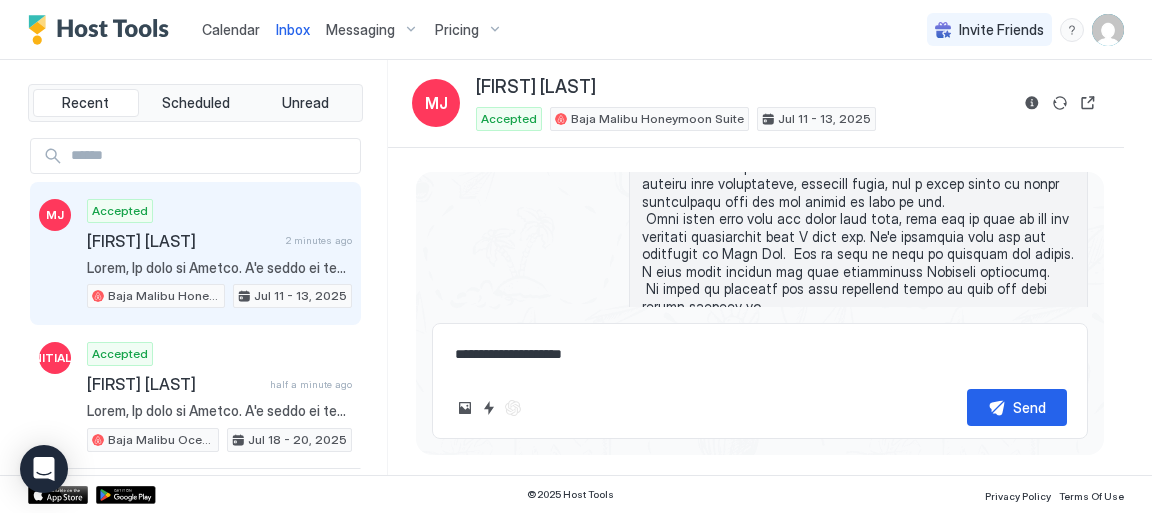 type on "*" 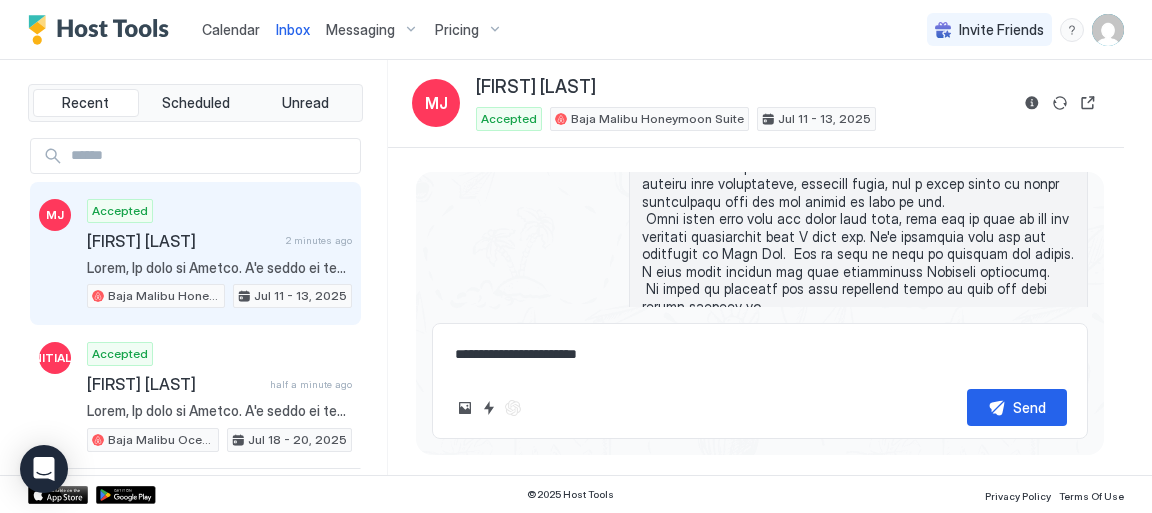 type on "**********" 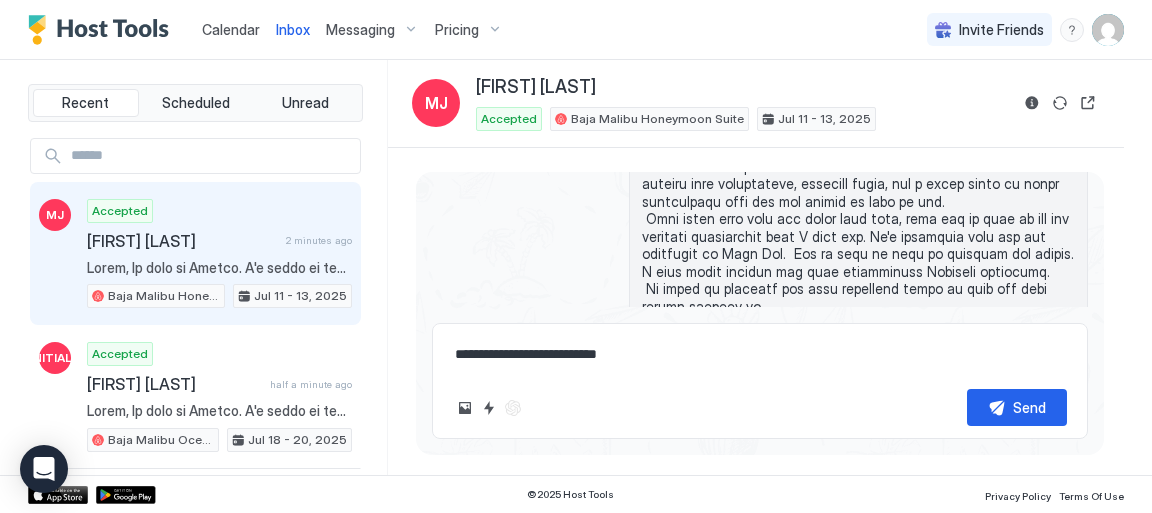 type on "**********" 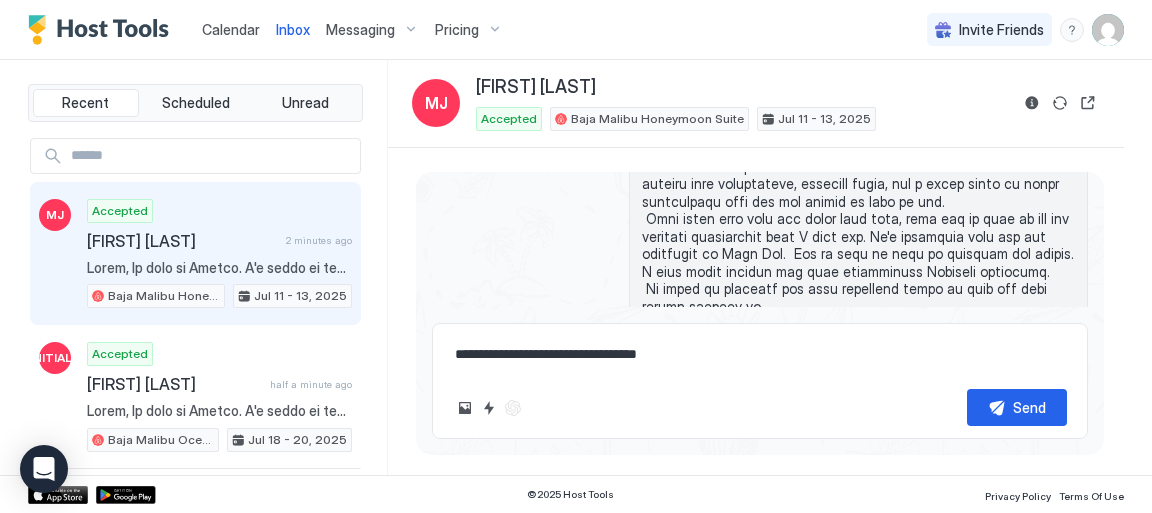 type on "**********" 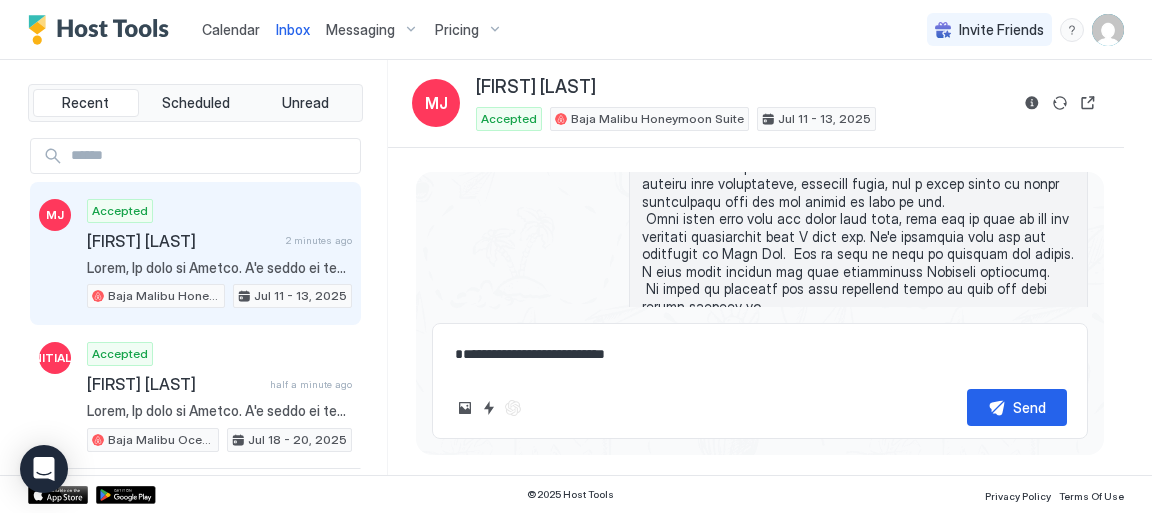 drag, startPoint x: 636, startPoint y: 359, endPoint x: 720, endPoint y: 350, distance: 84.48077 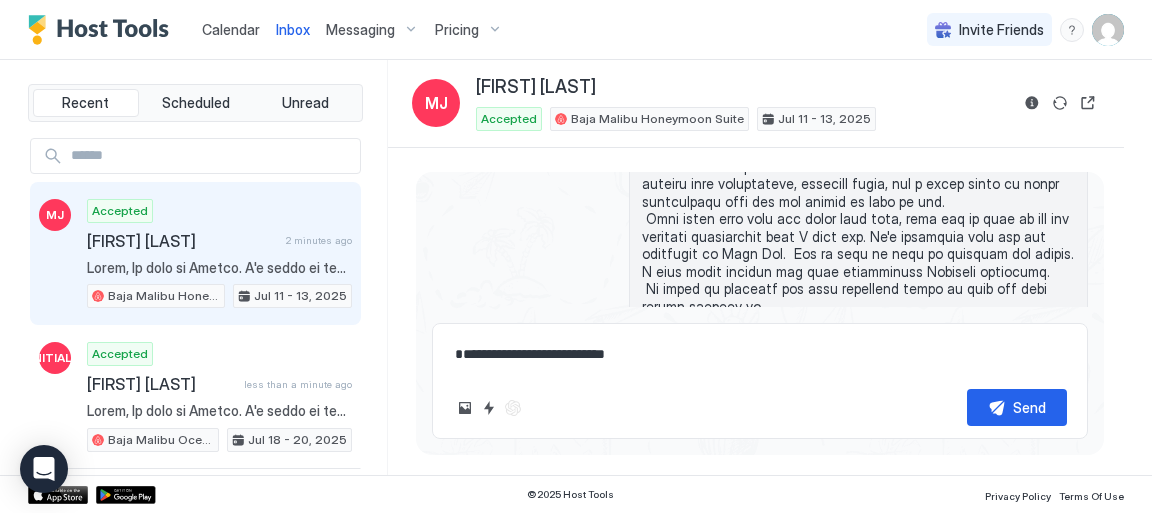drag, startPoint x: 654, startPoint y: 363, endPoint x: 443, endPoint y: 355, distance: 211.15161 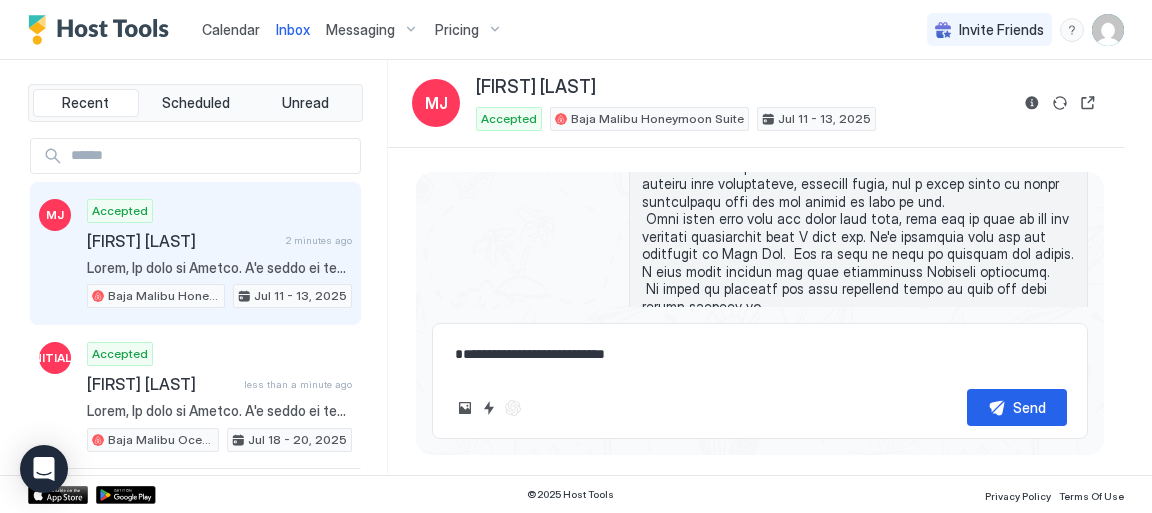 click on "**********" at bounding box center [760, 381] 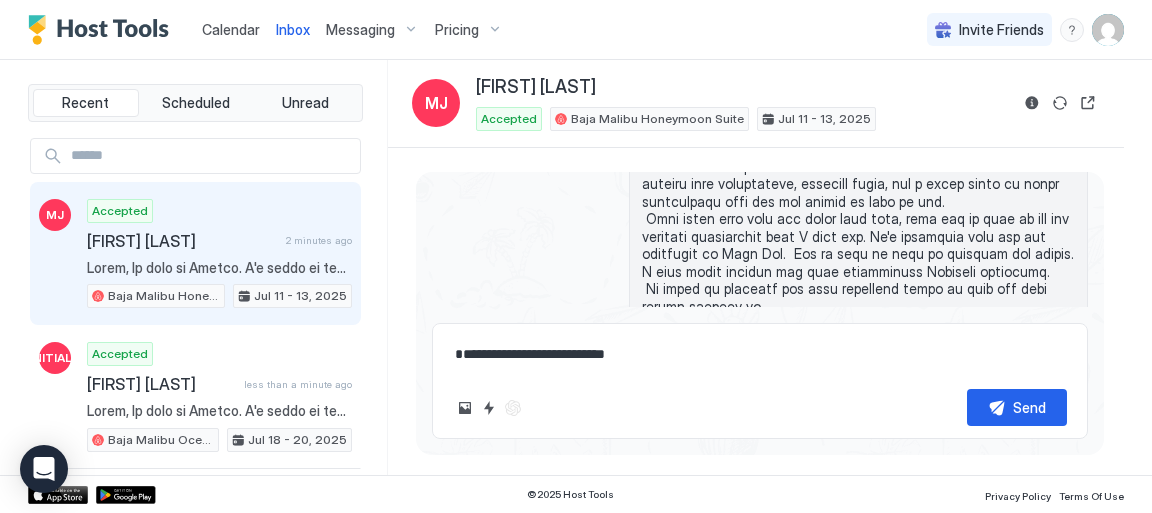type on "**********" 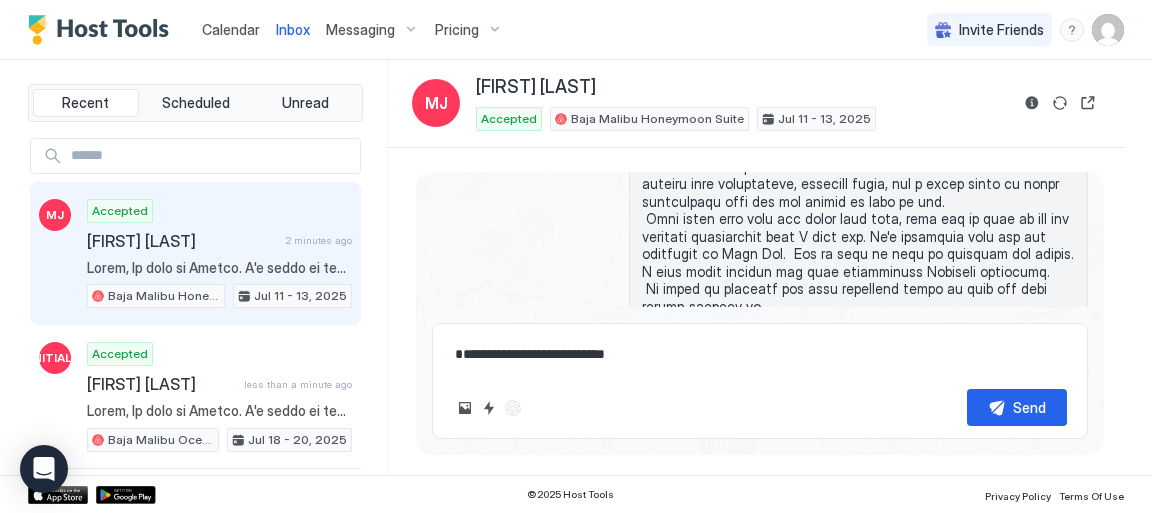 type on "*" 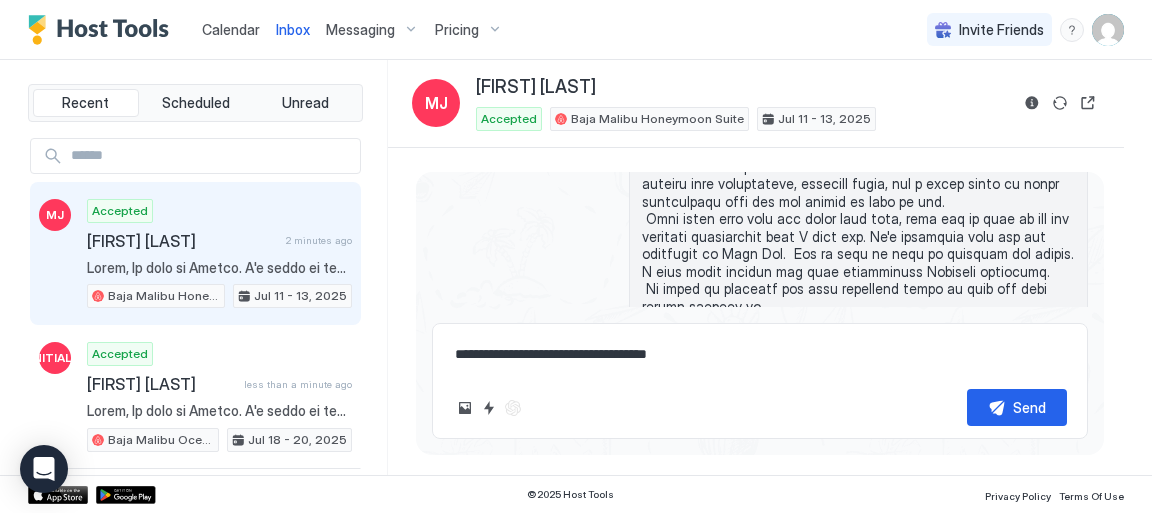 type on "**********" 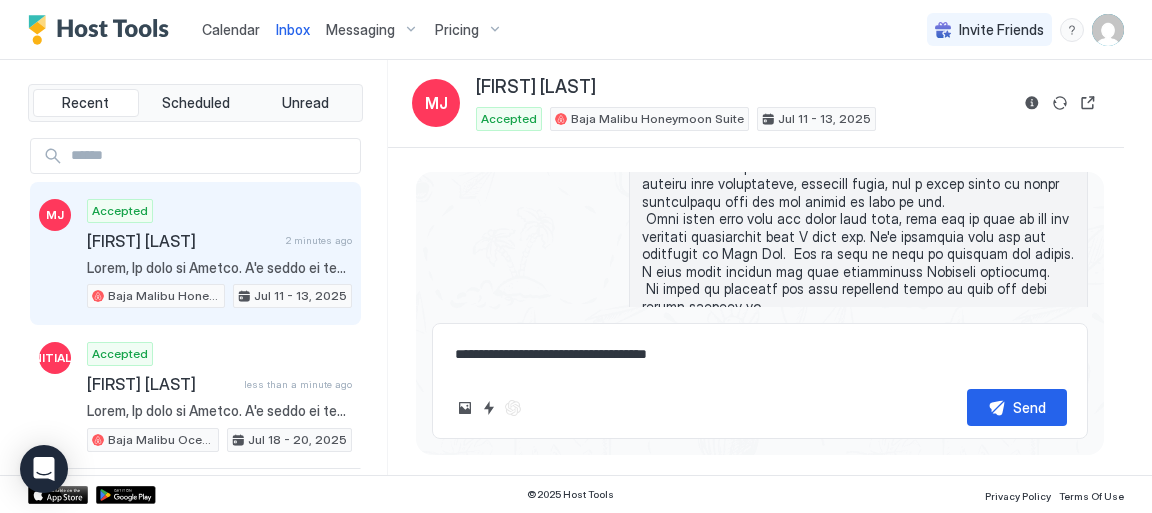 type on "*" 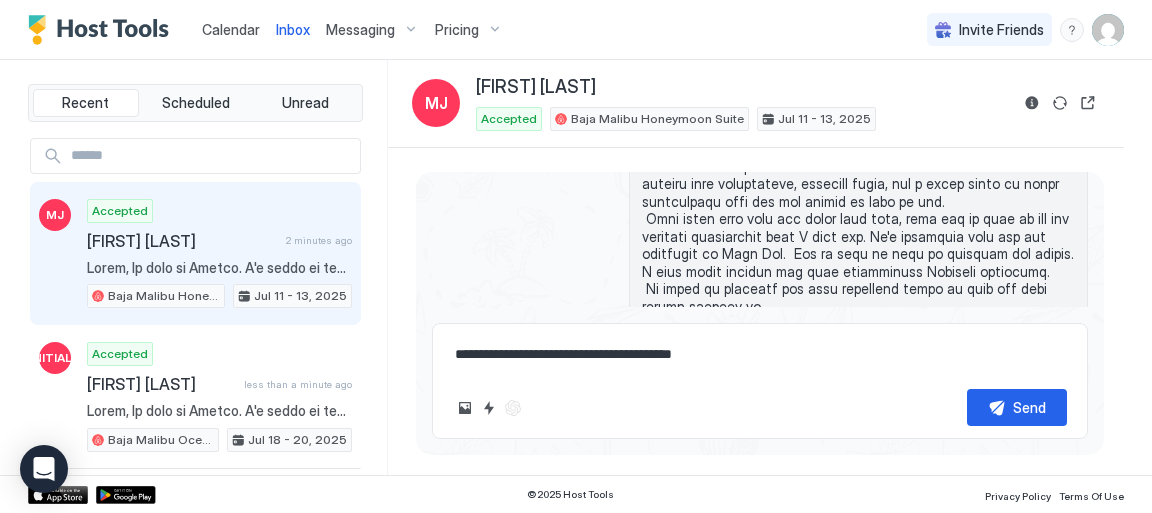 type on "**********" 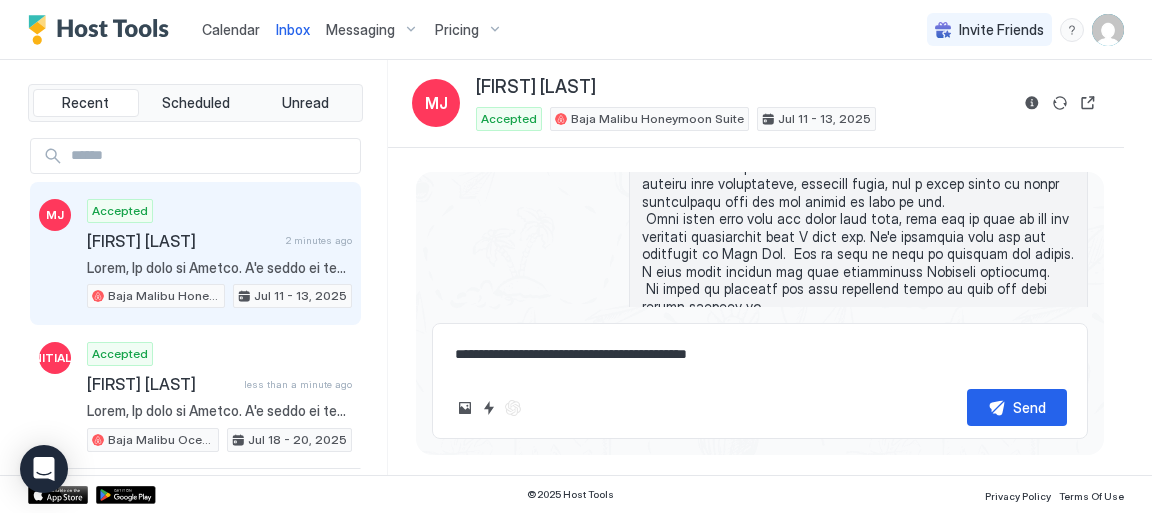 type on "**********" 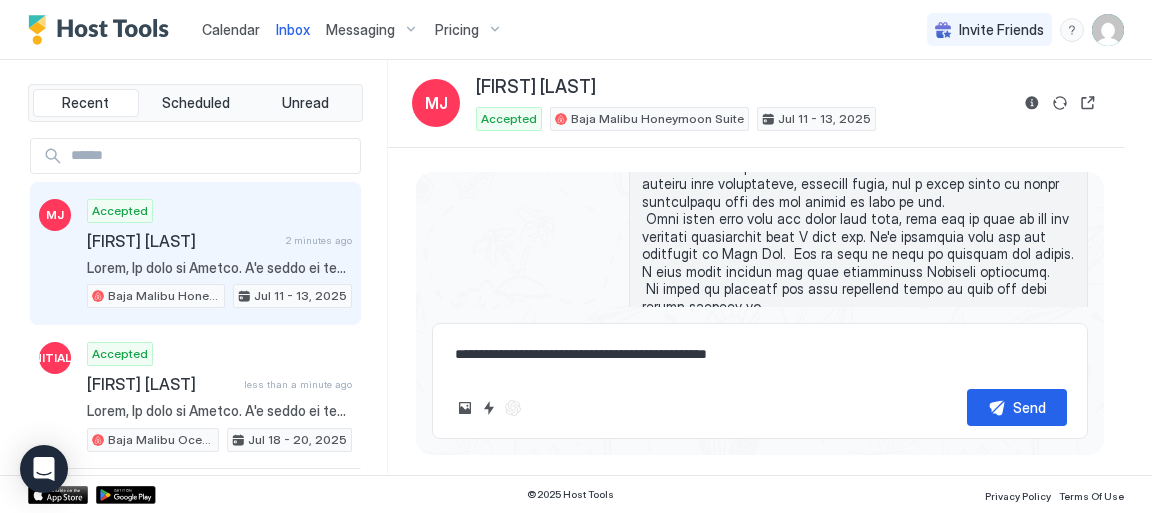 type on "**********" 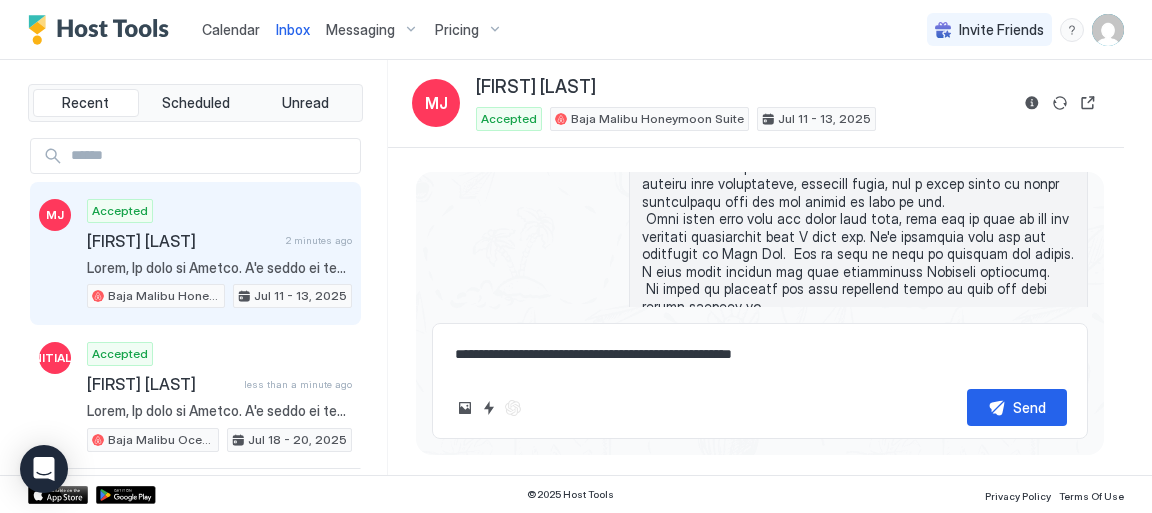 type on "**********" 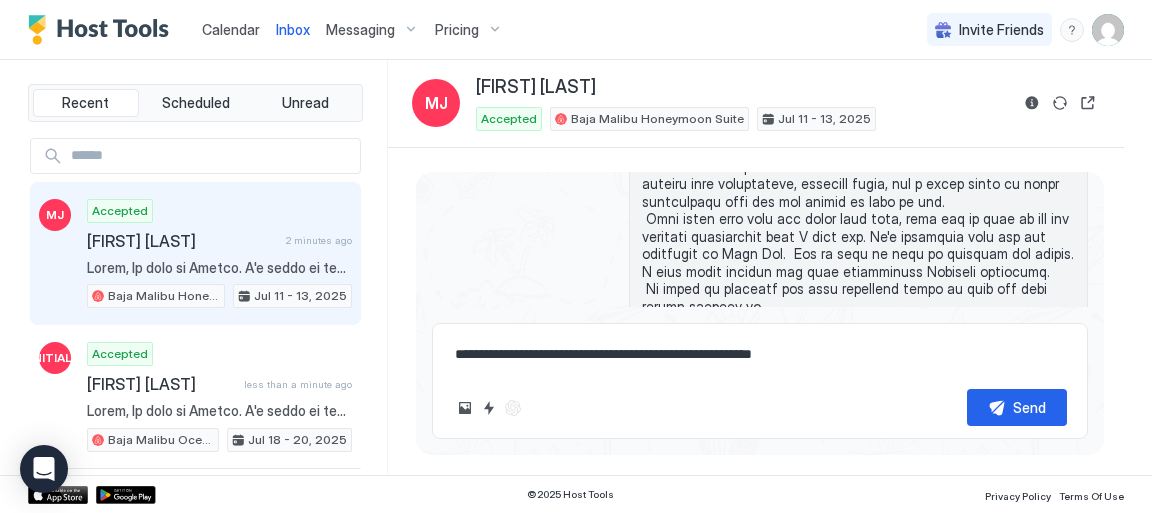 type on "**********" 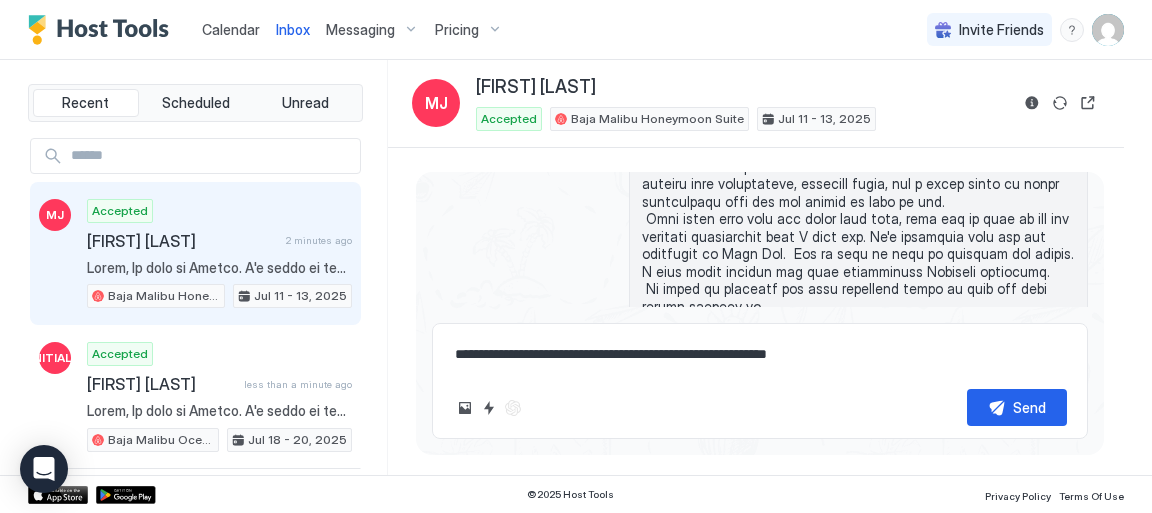 type on "**********" 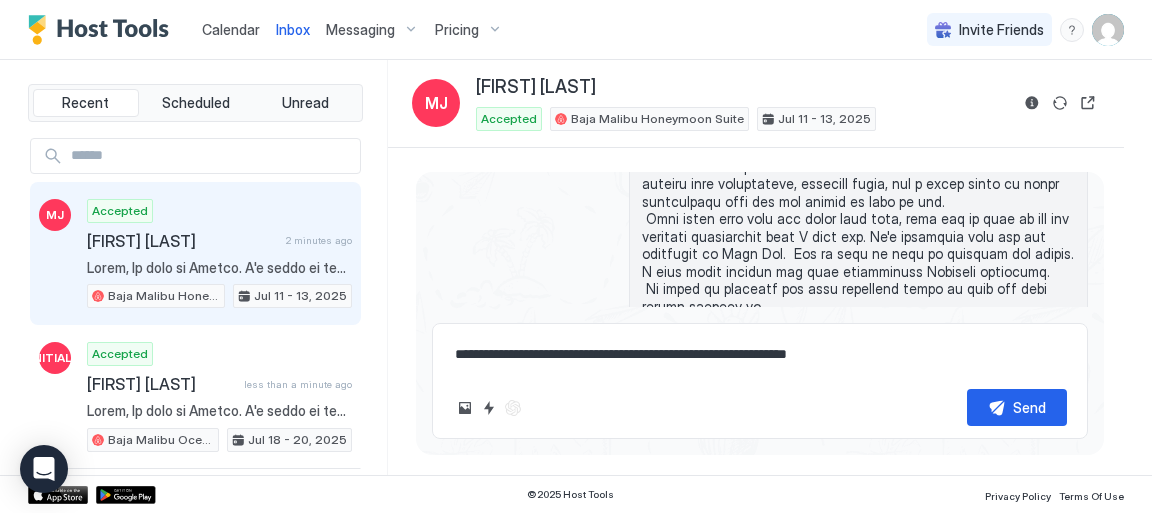 type on "**********" 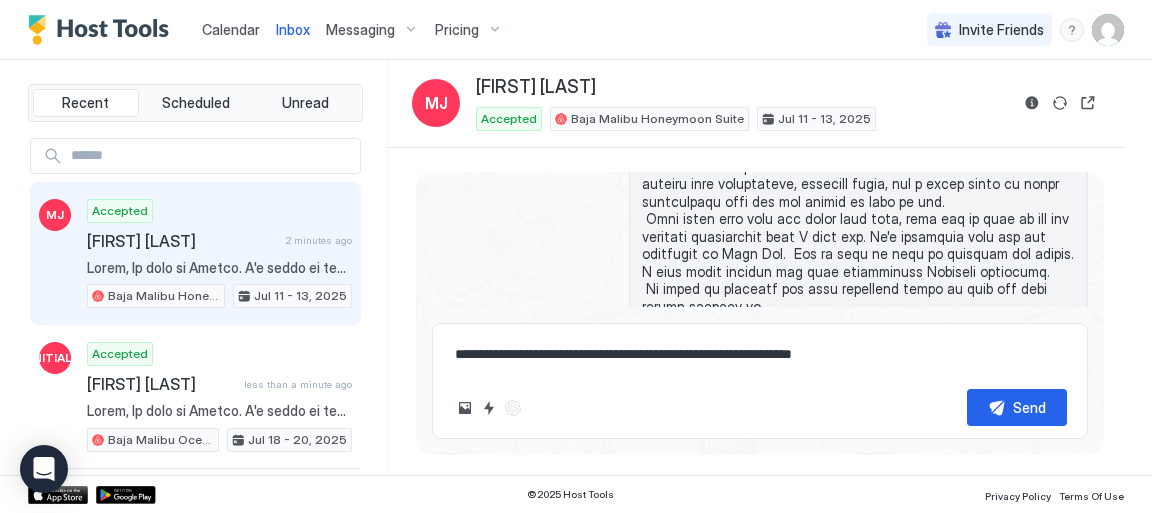 click on "**********" at bounding box center (760, 354) 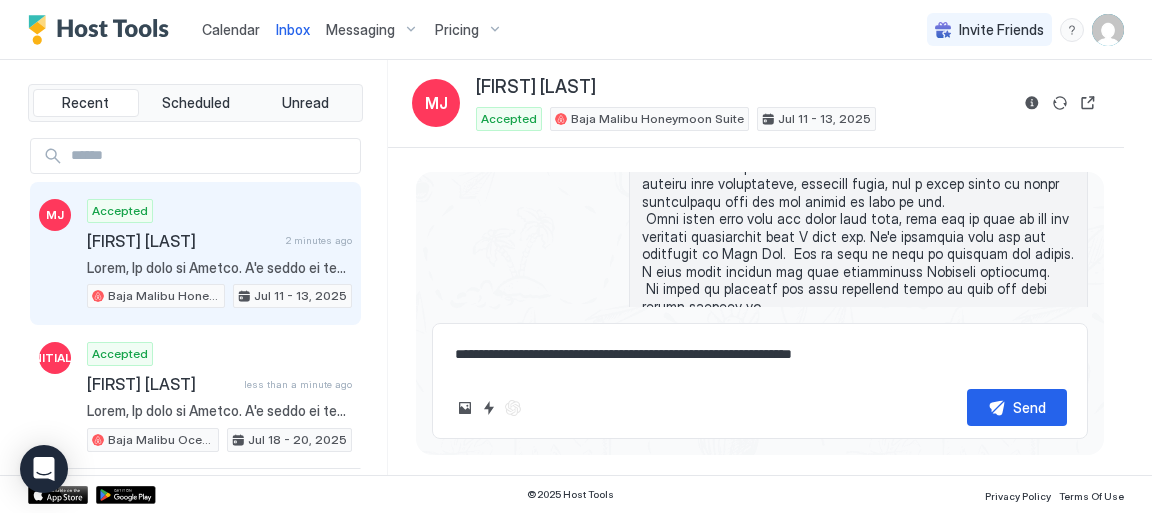 type on "**********" 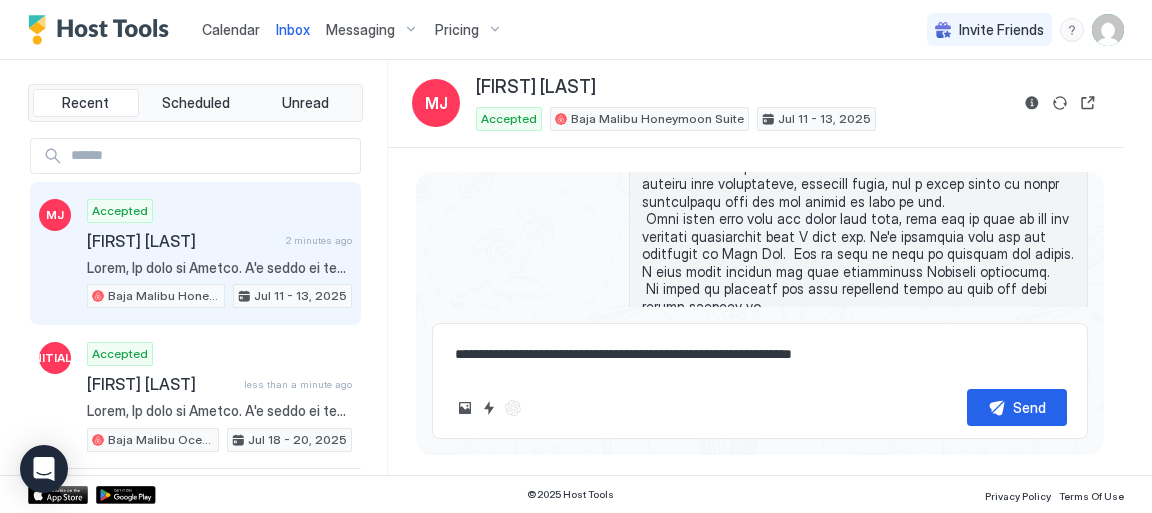 type on "*" 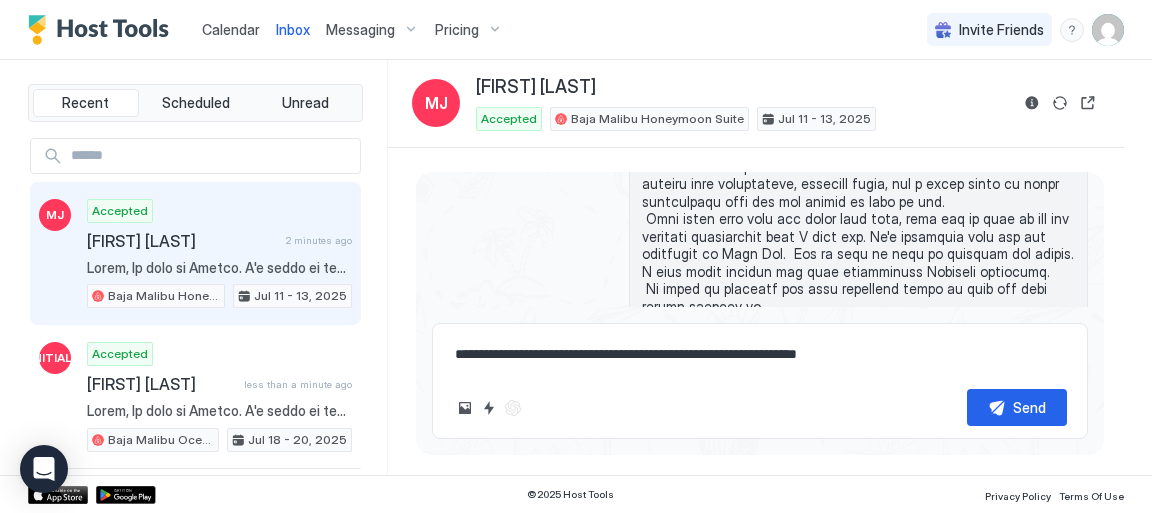 type on "**********" 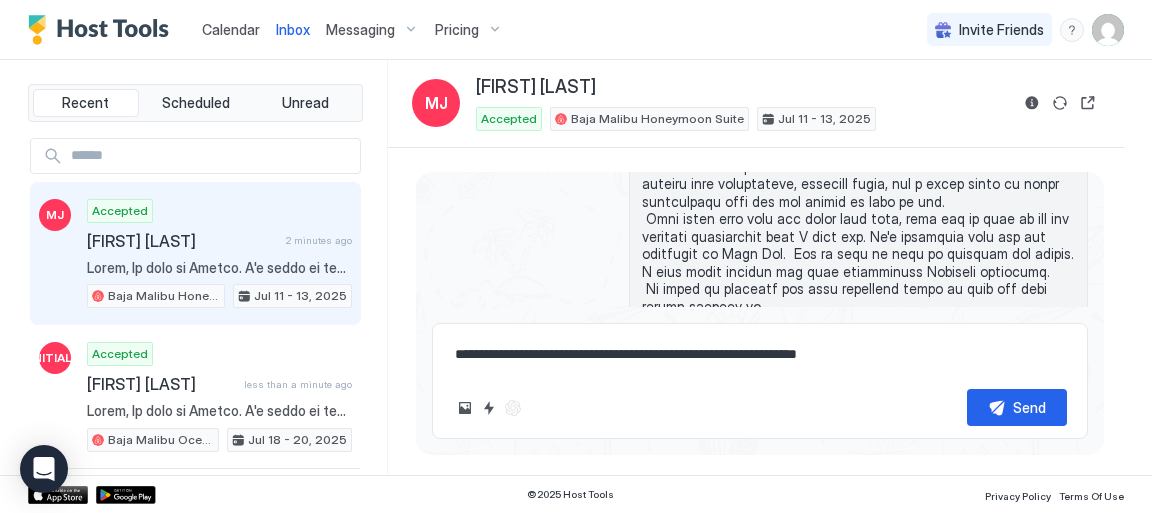 type on "*" 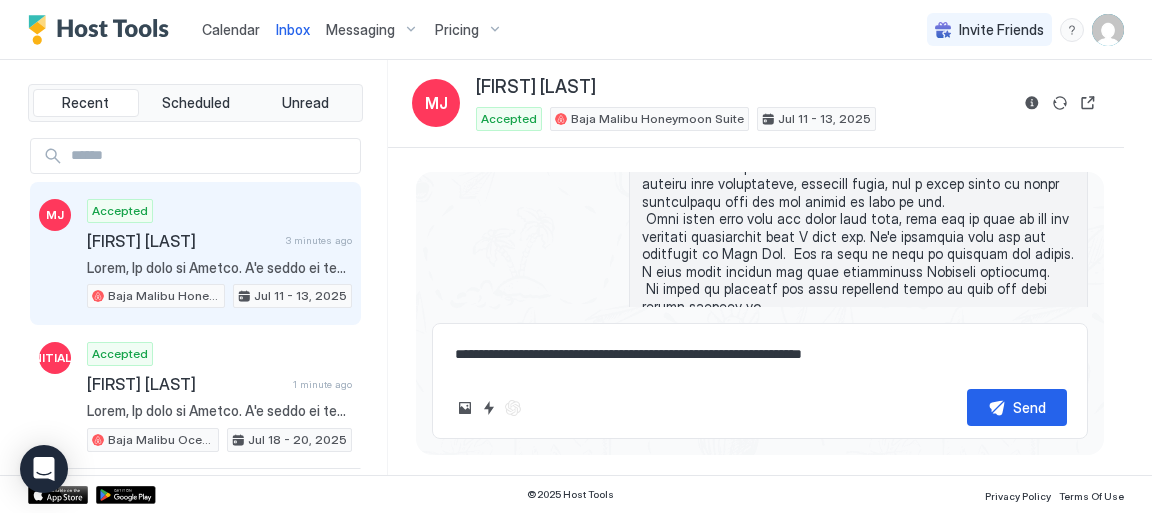 drag, startPoint x: 890, startPoint y: 355, endPoint x: 703, endPoint y: 352, distance: 187.02406 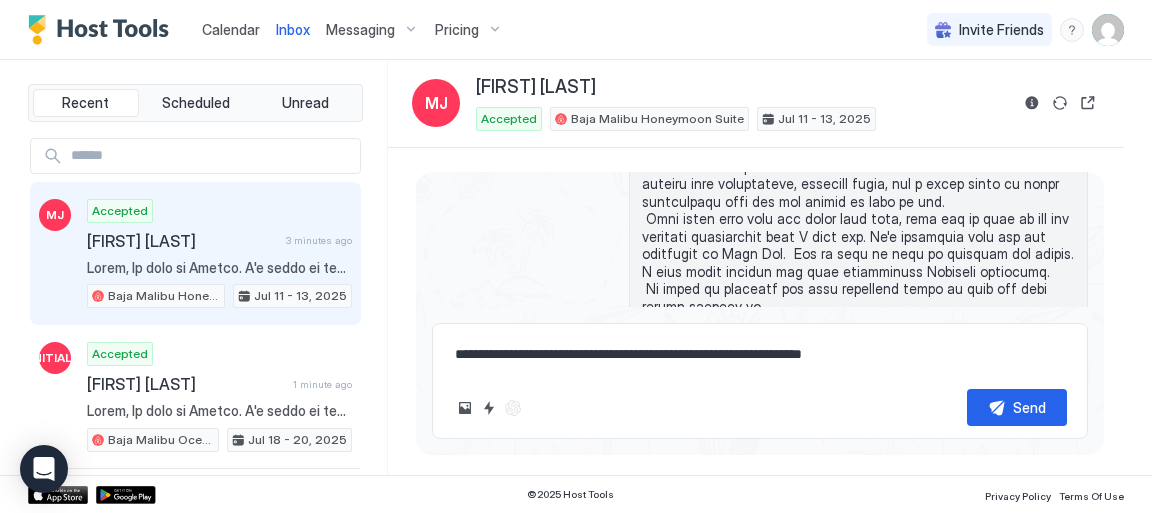 click on "**********" at bounding box center (760, 354) 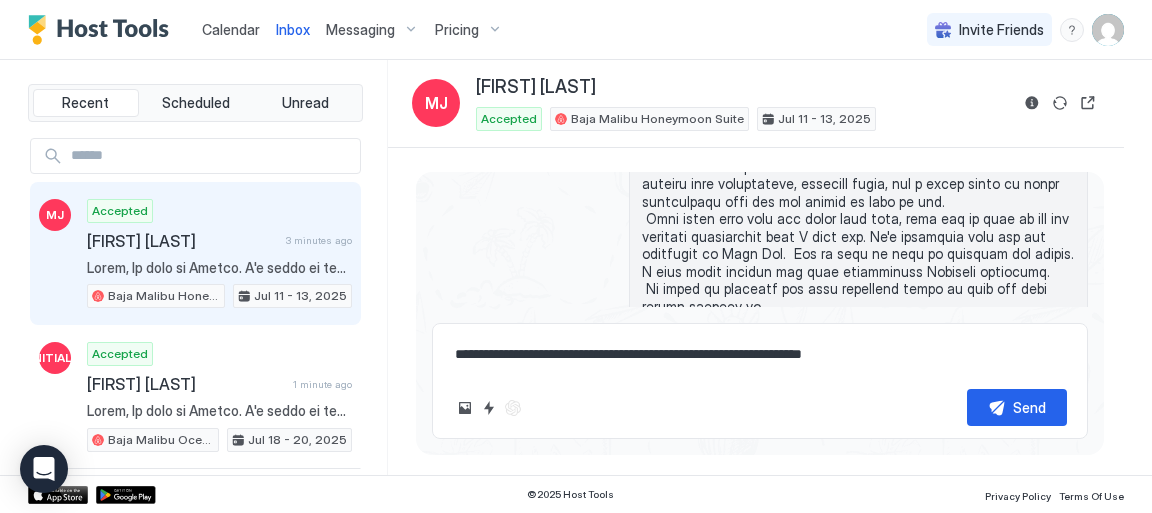 type on "**********" 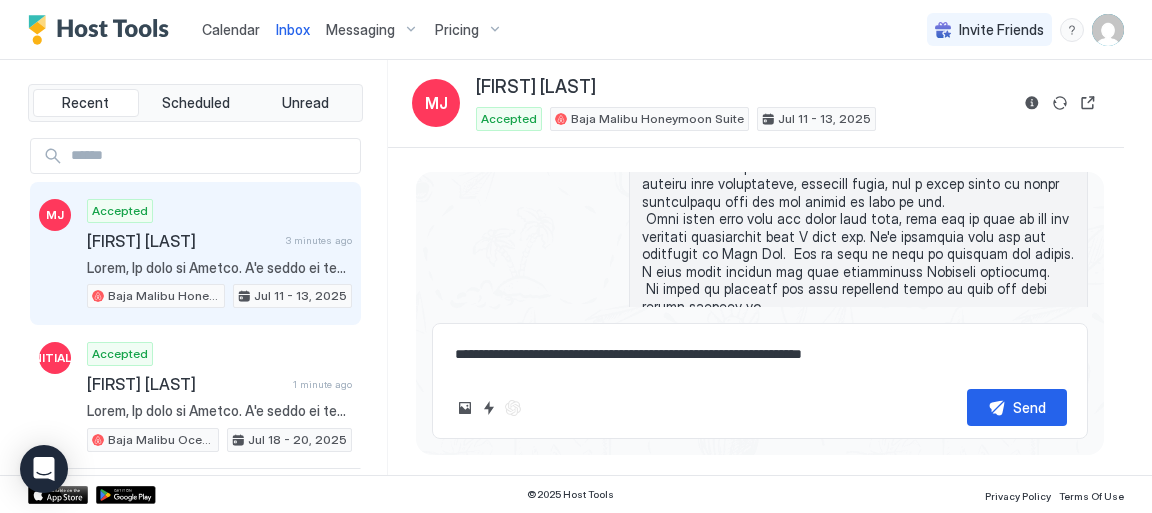 type on "*" 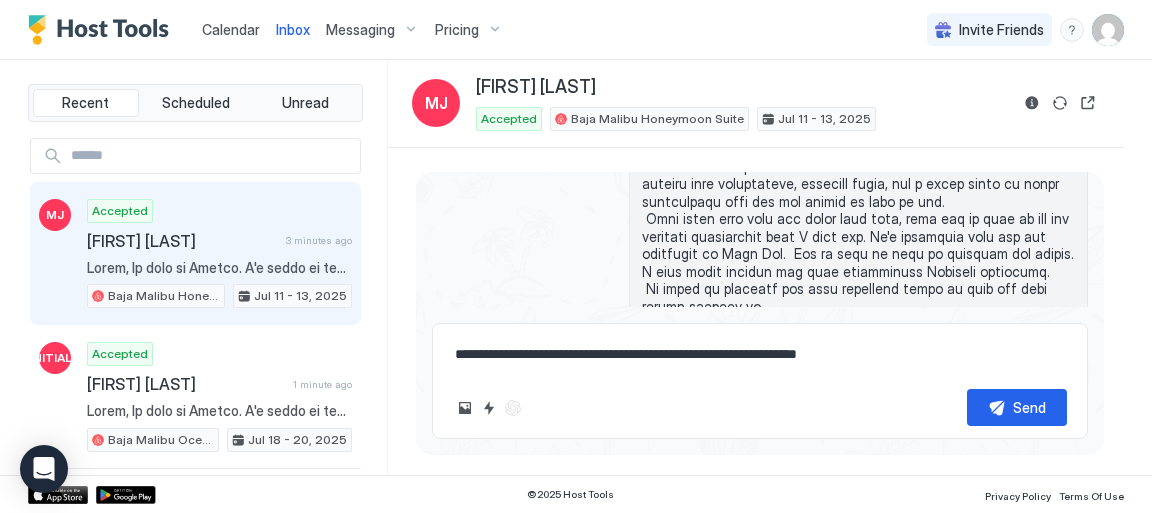 type on "**********" 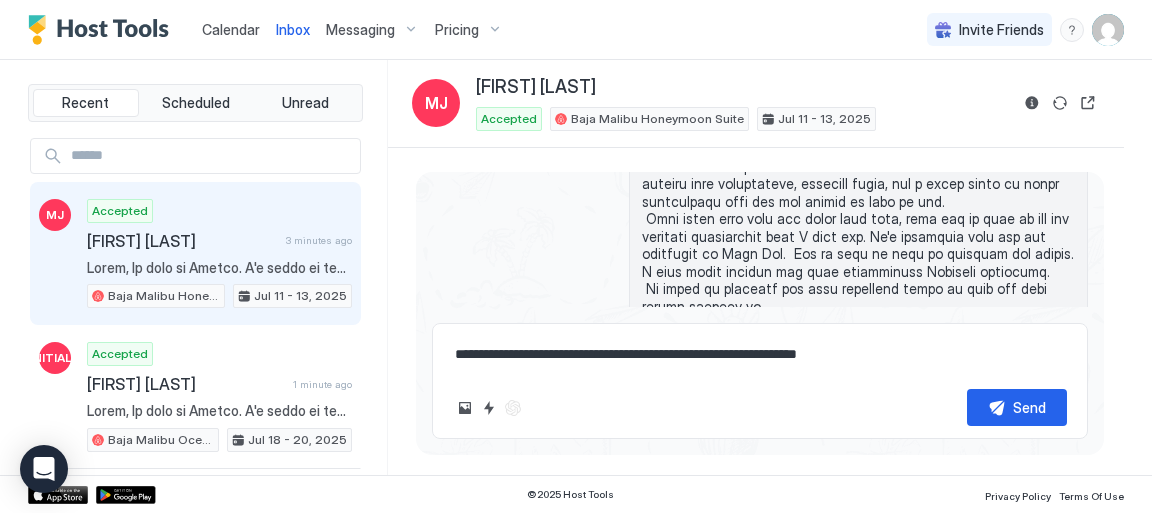 type on "*" 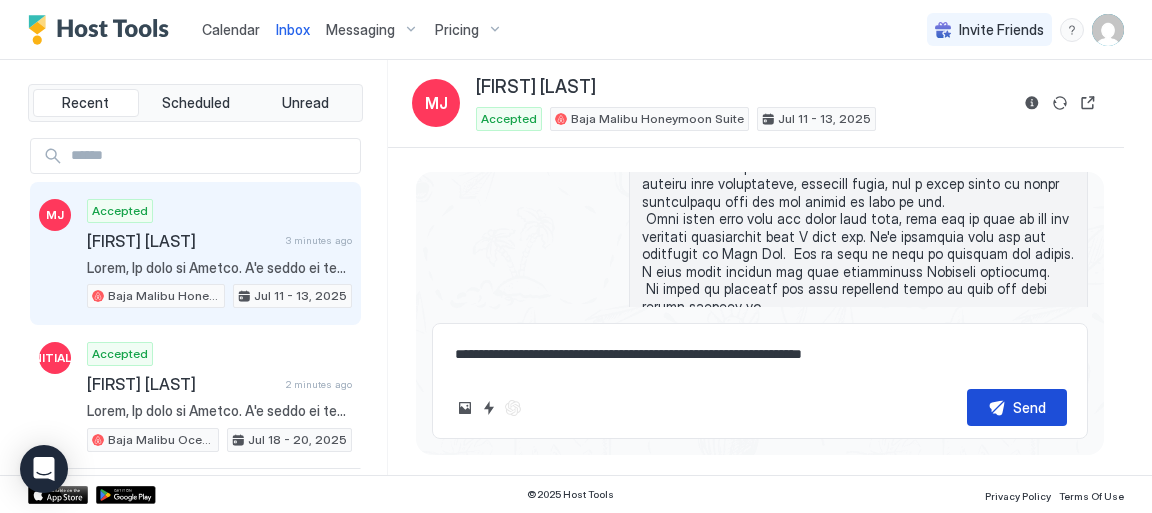 type on "**********" 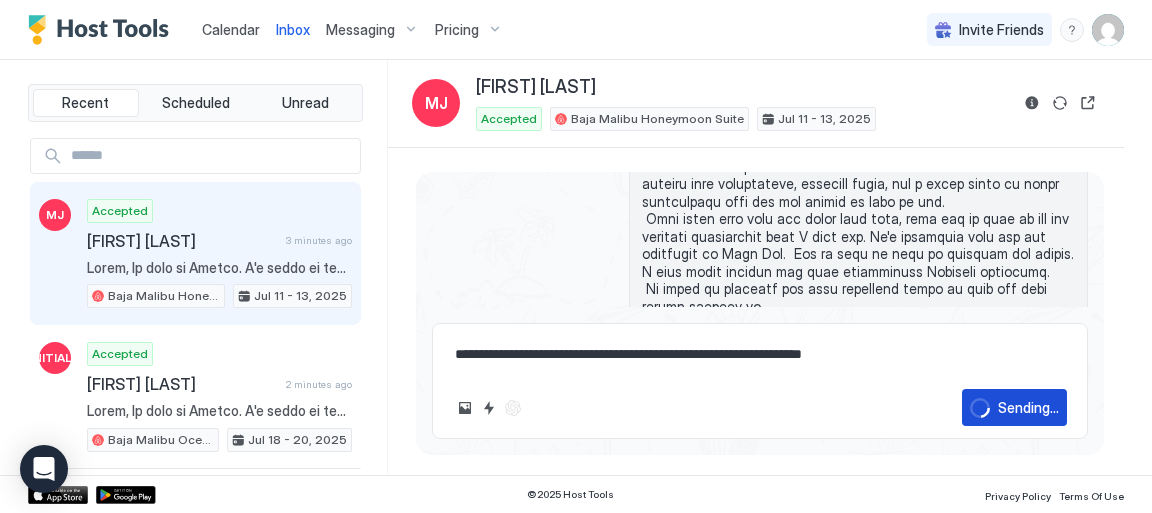scroll, scrollTop: 2946, scrollLeft: 0, axis: vertical 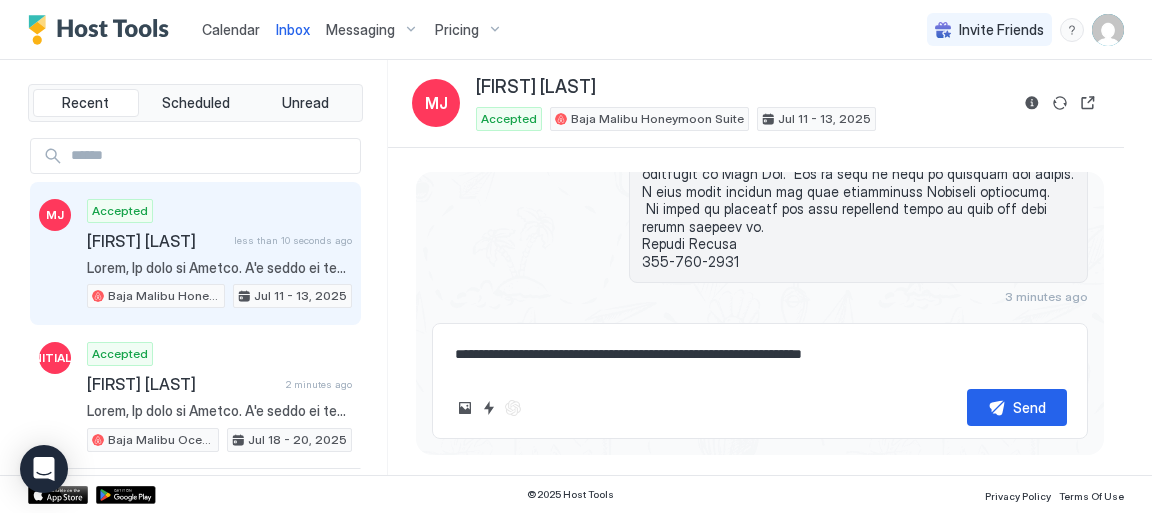 type on "*" 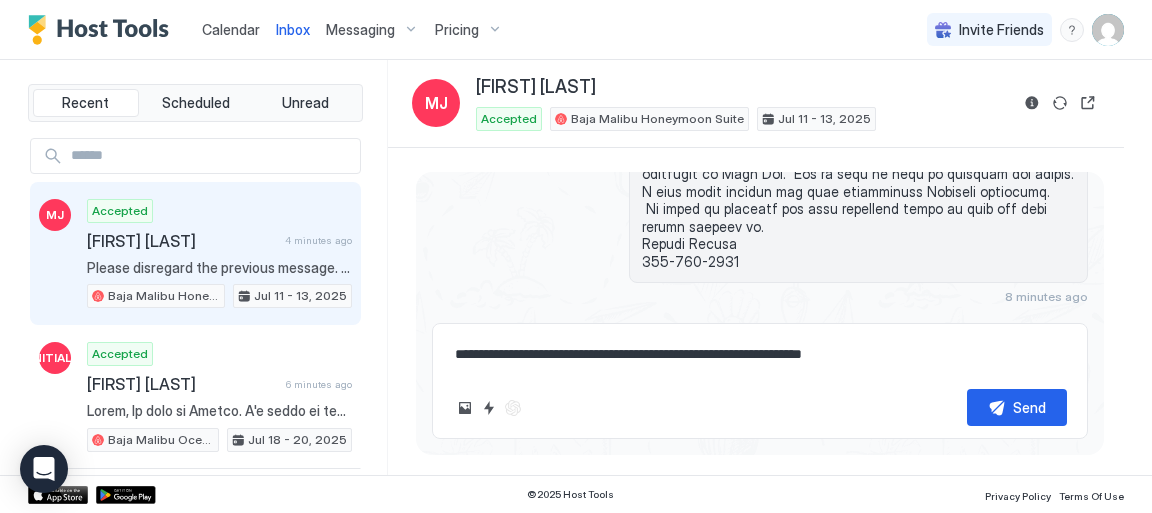 drag, startPoint x: 864, startPoint y: 59, endPoint x: 479, endPoint y: -22, distance: 393.42853 